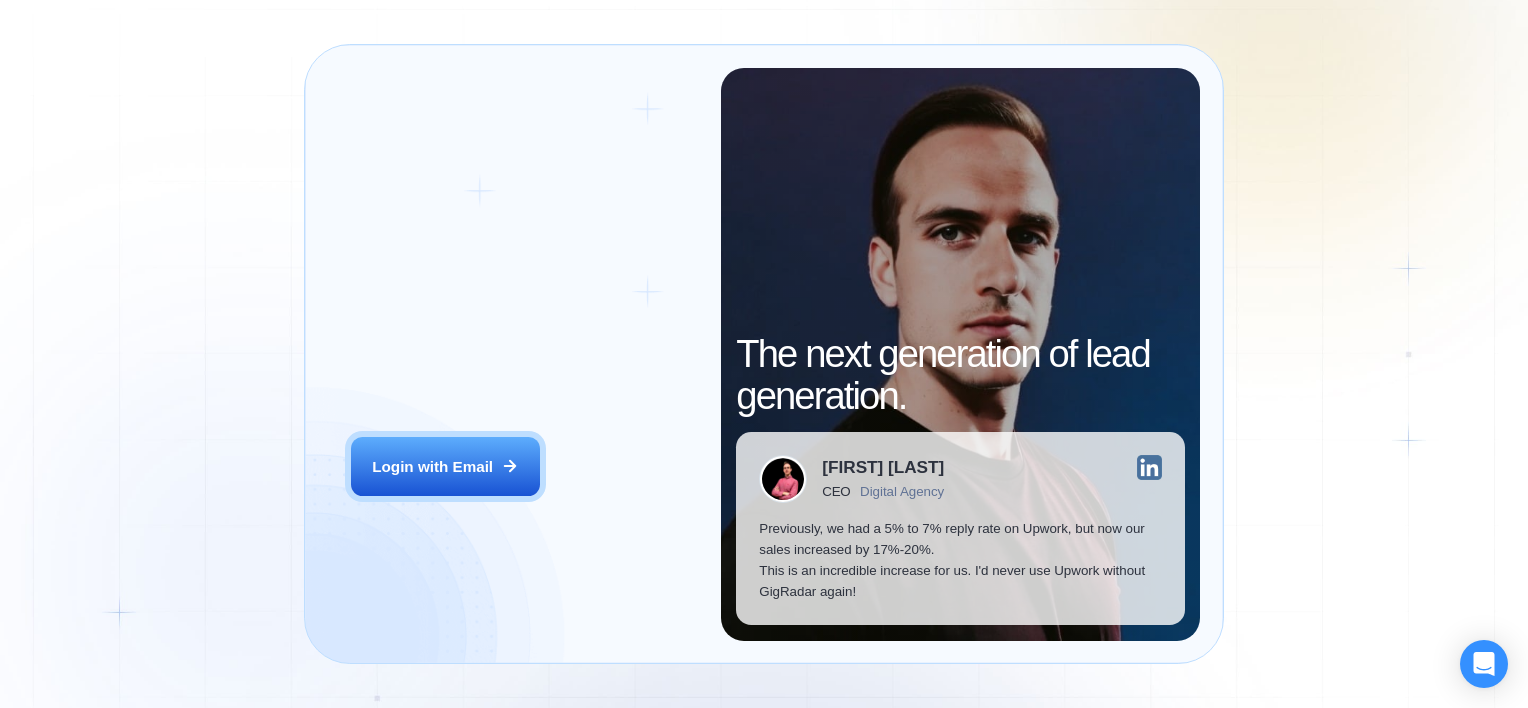 scroll, scrollTop: 0, scrollLeft: 0, axis: both 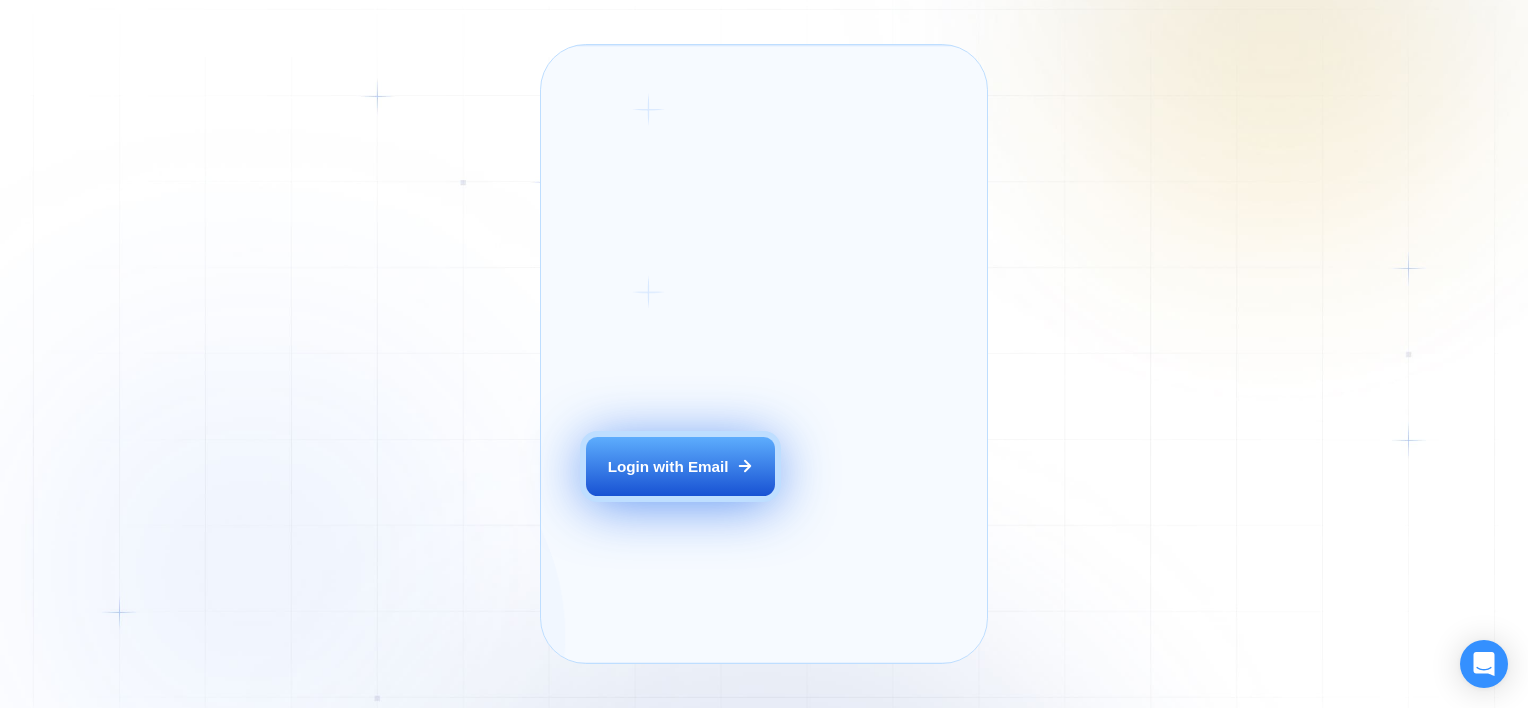 click on "Login with Email" at bounding box center [668, 466] 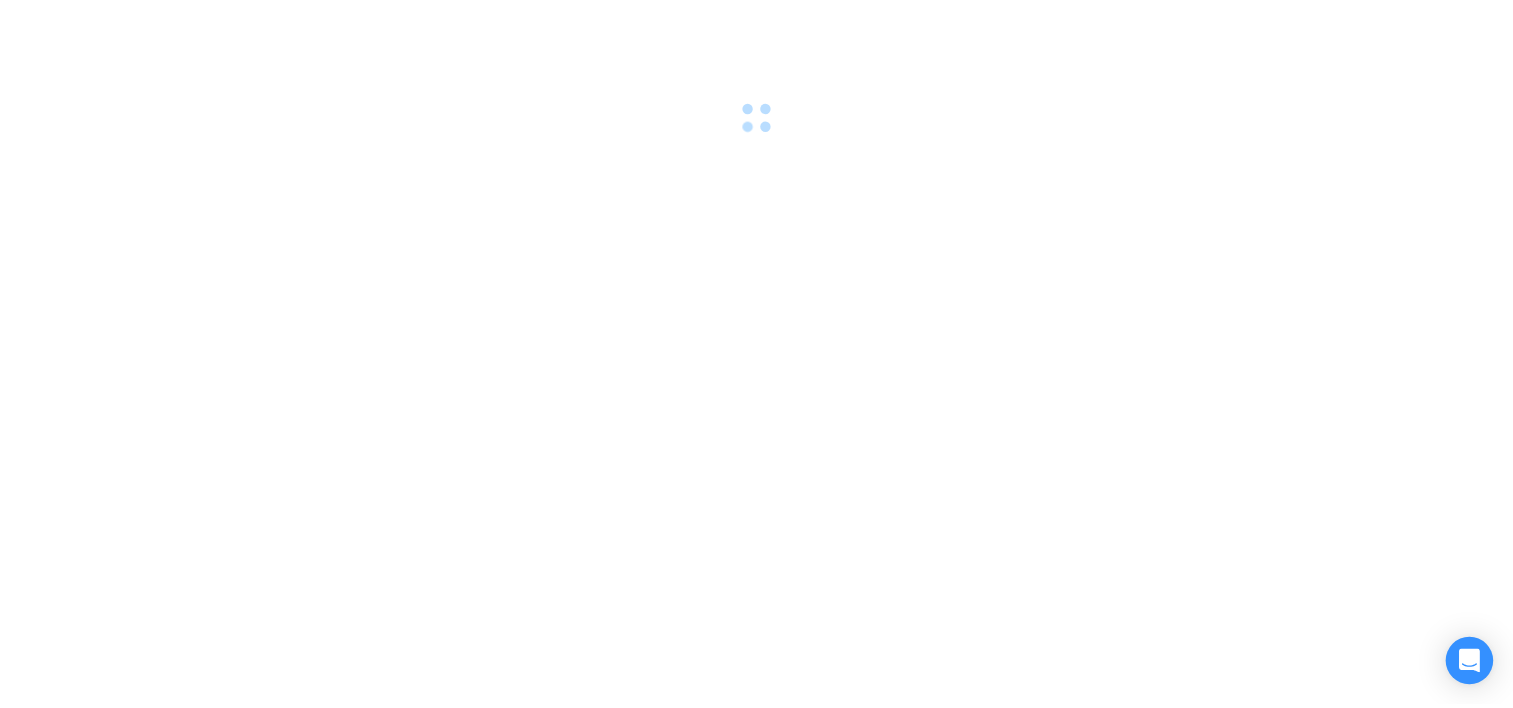 scroll, scrollTop: 0, scrollLeft: 0, axis: both 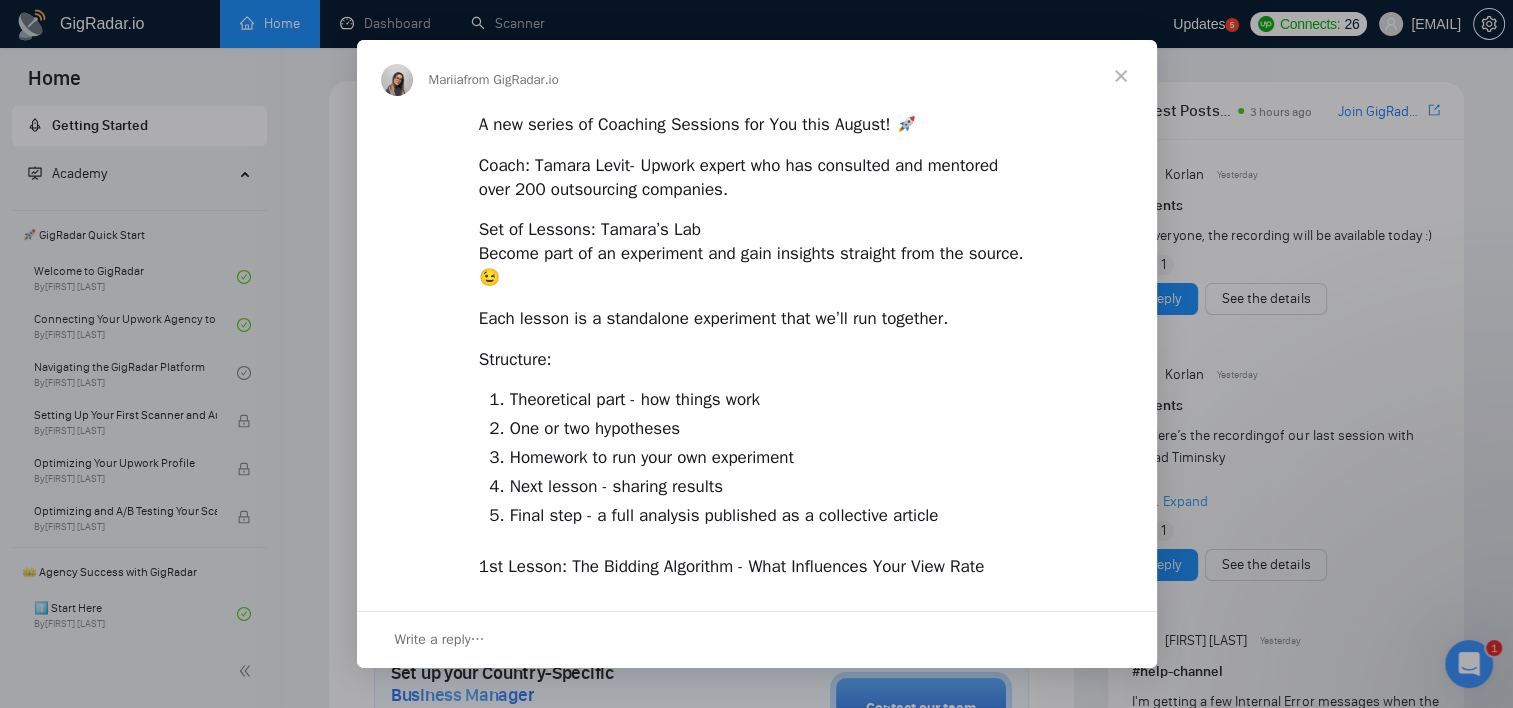 click at bounding box center (1121, 76) 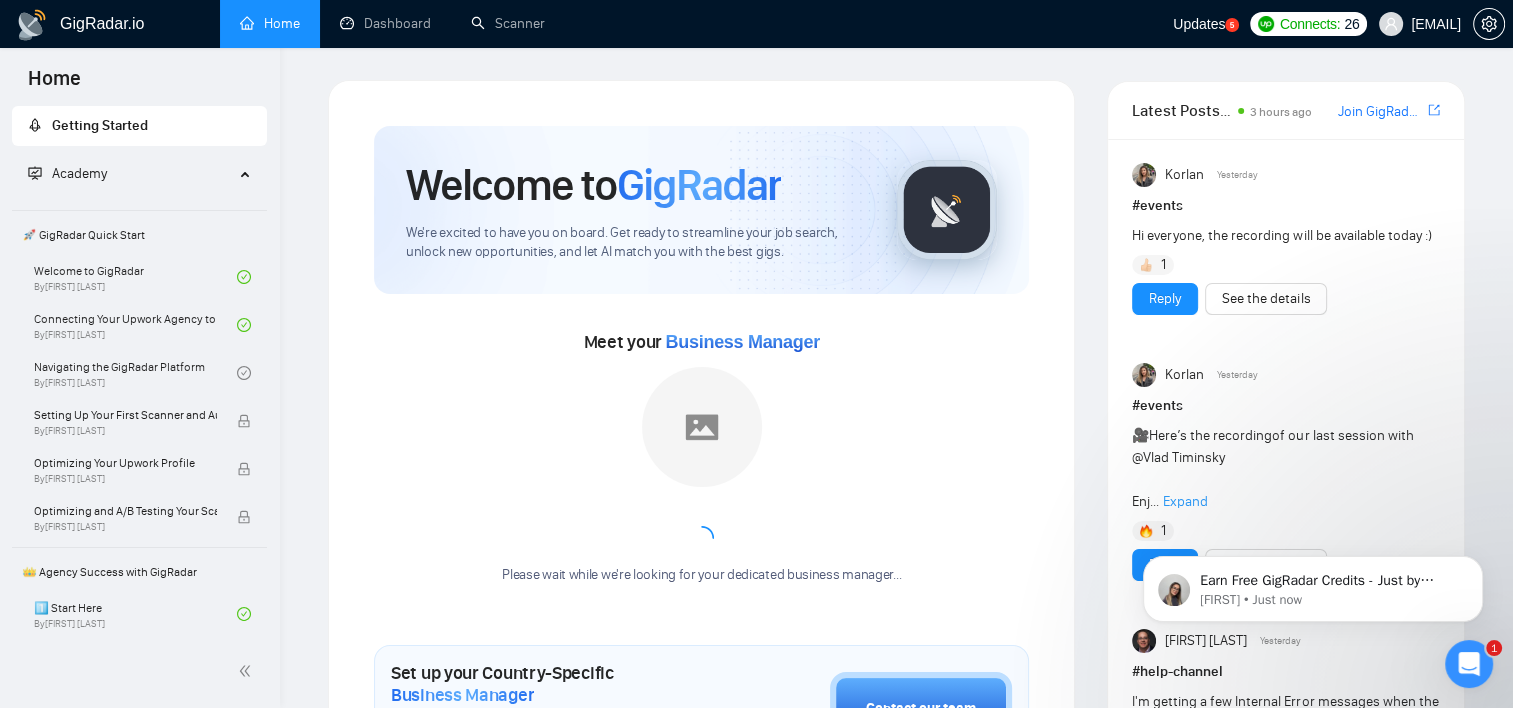 scroll, scrollTop: 0, scrollLeft: 0, axis: both 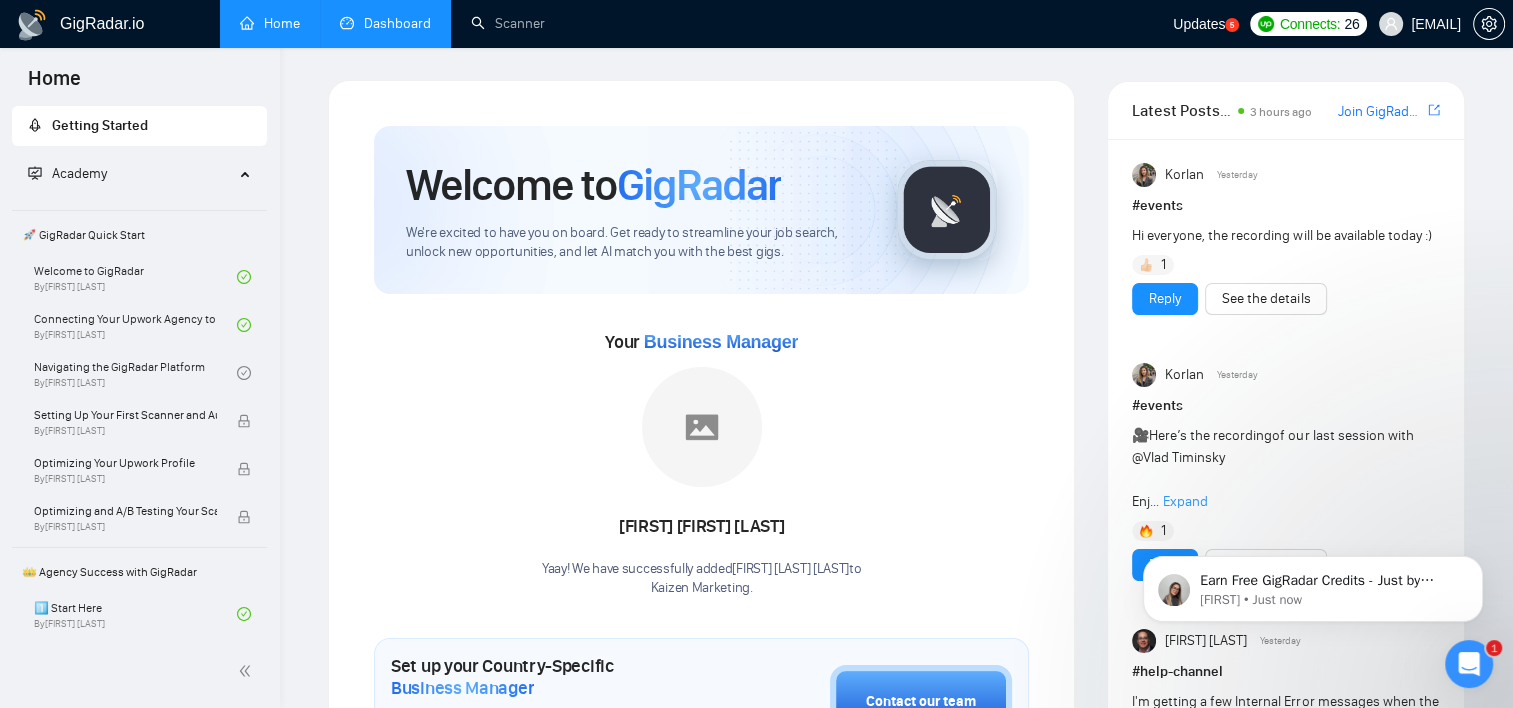 click on "Dashboard" at bounding box center (385, 23) 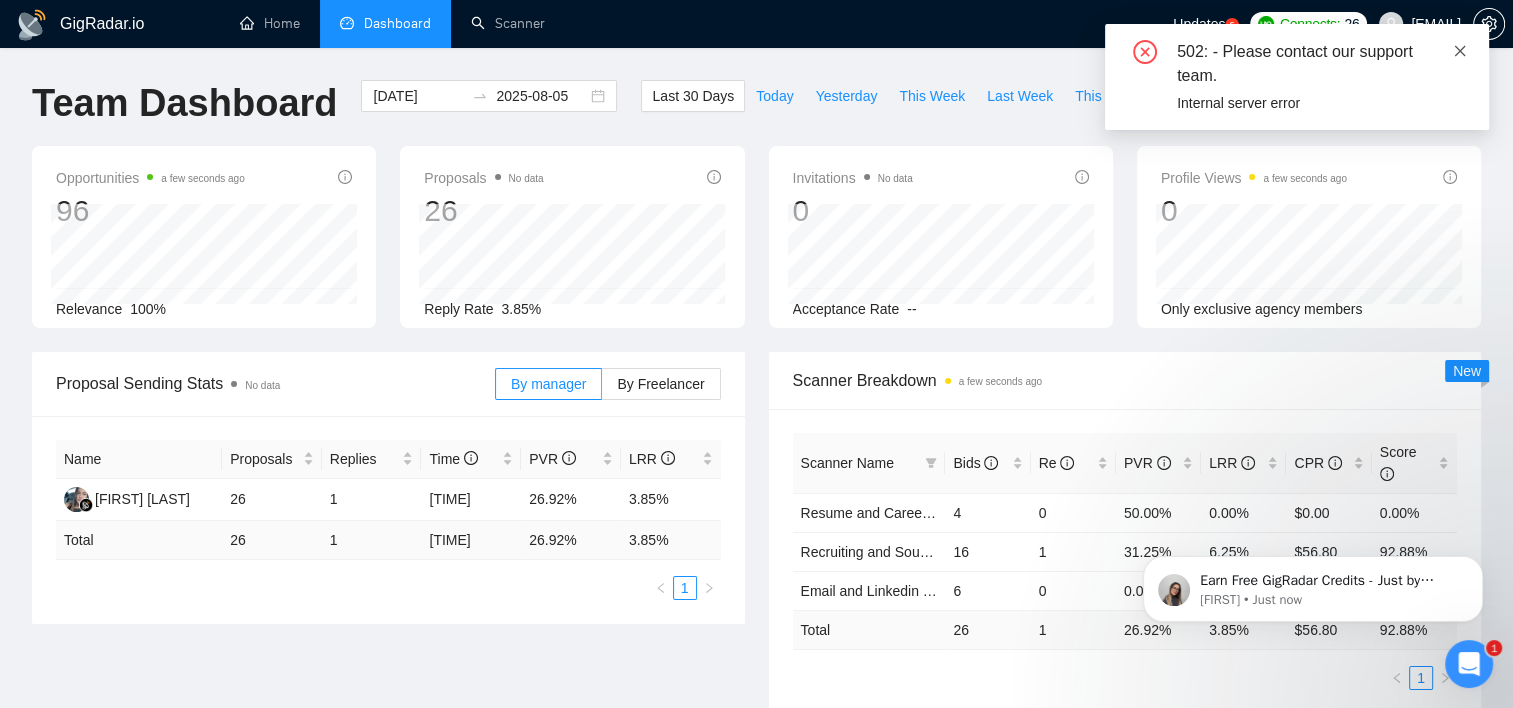 click 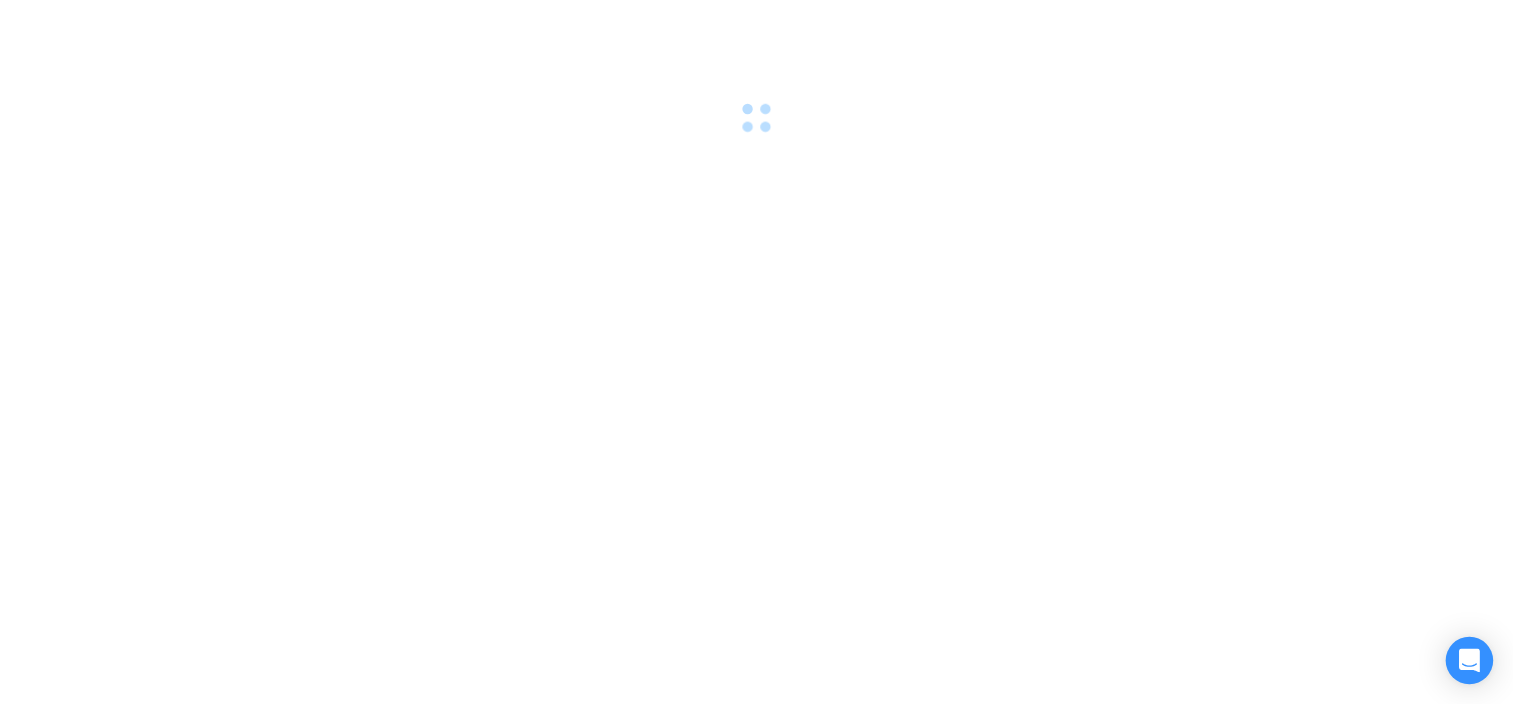 scroll, scrollTop: 0, scrollLeft: 0, axis: both 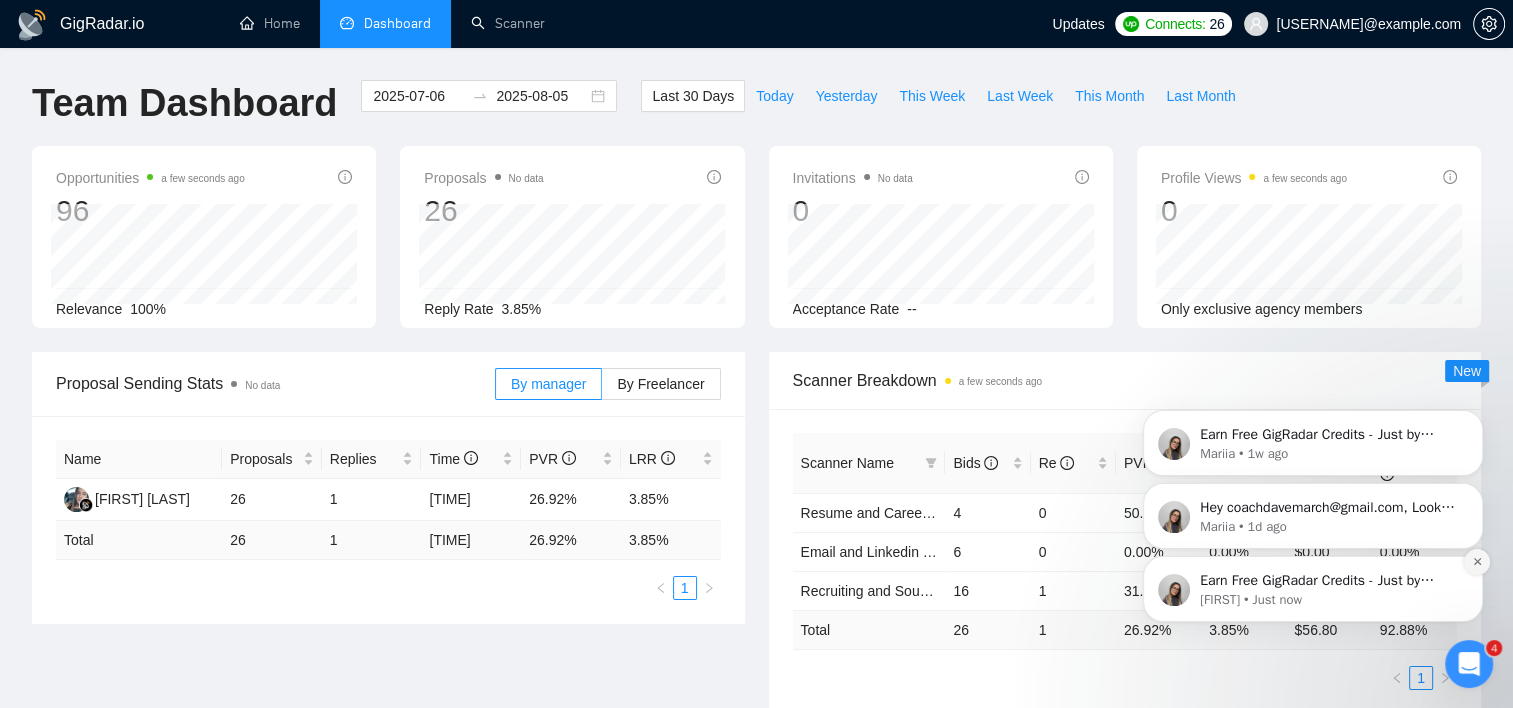 click 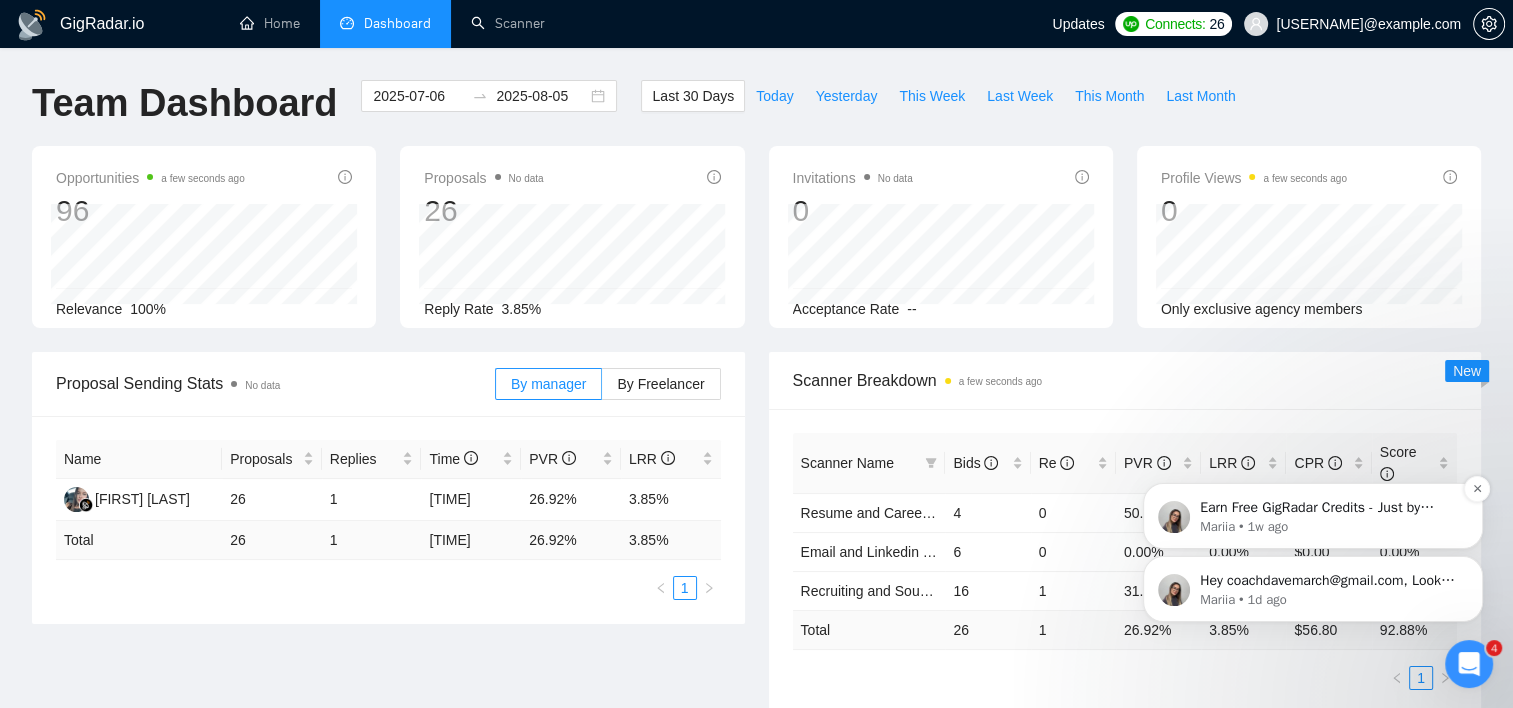 click on "Earn Free GigRadar Credits - Just by Sharing Your Story! 💬 Want more credits for sending proposals? It’s simple - share, inspire, and get rewarded! 🤫 Here’s how you can earn free credits: Introduce yourself in the #intros channel of the GigRadar Upwork Community and grab +20 credits for sending bids., Post your success story (closed projects, high LRR, etc.) in the #general channel and claim +50 credits for sending bids. Why? GigRadar is building a powerful network of freelancers and agencies. We want you to make valuable connections, showcase your wins, and inspire others while getting rewarded! 🚀 Not a member yet? Join our Slack community now 👉 Join Slack Community Claiming your credits is easy: Reply to this message with a screenshot of your post, and our Tech Support Team will instantly top up your credits! 💸" at bounding box center [1329, 508] 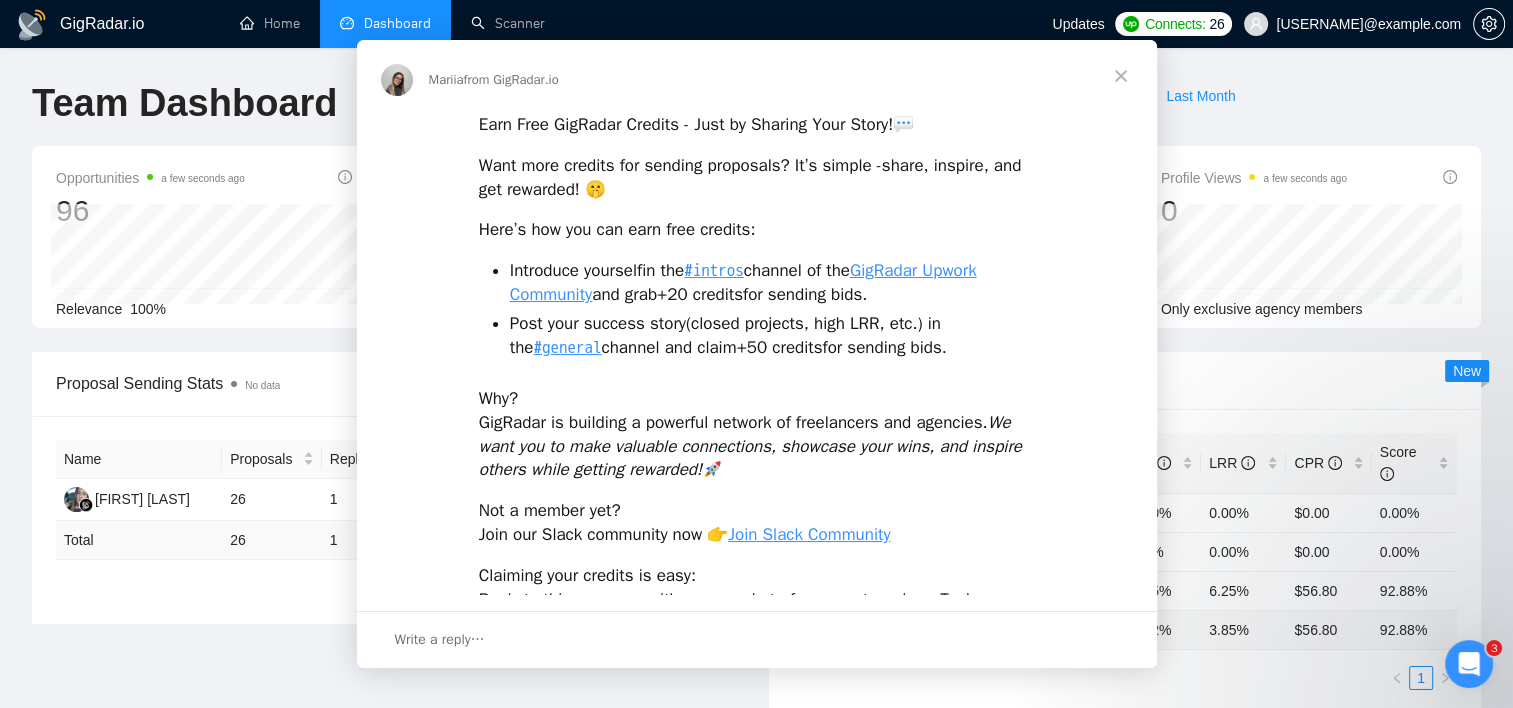 scroll, scrollTop: 0, scrollLeft: 0, axis: both 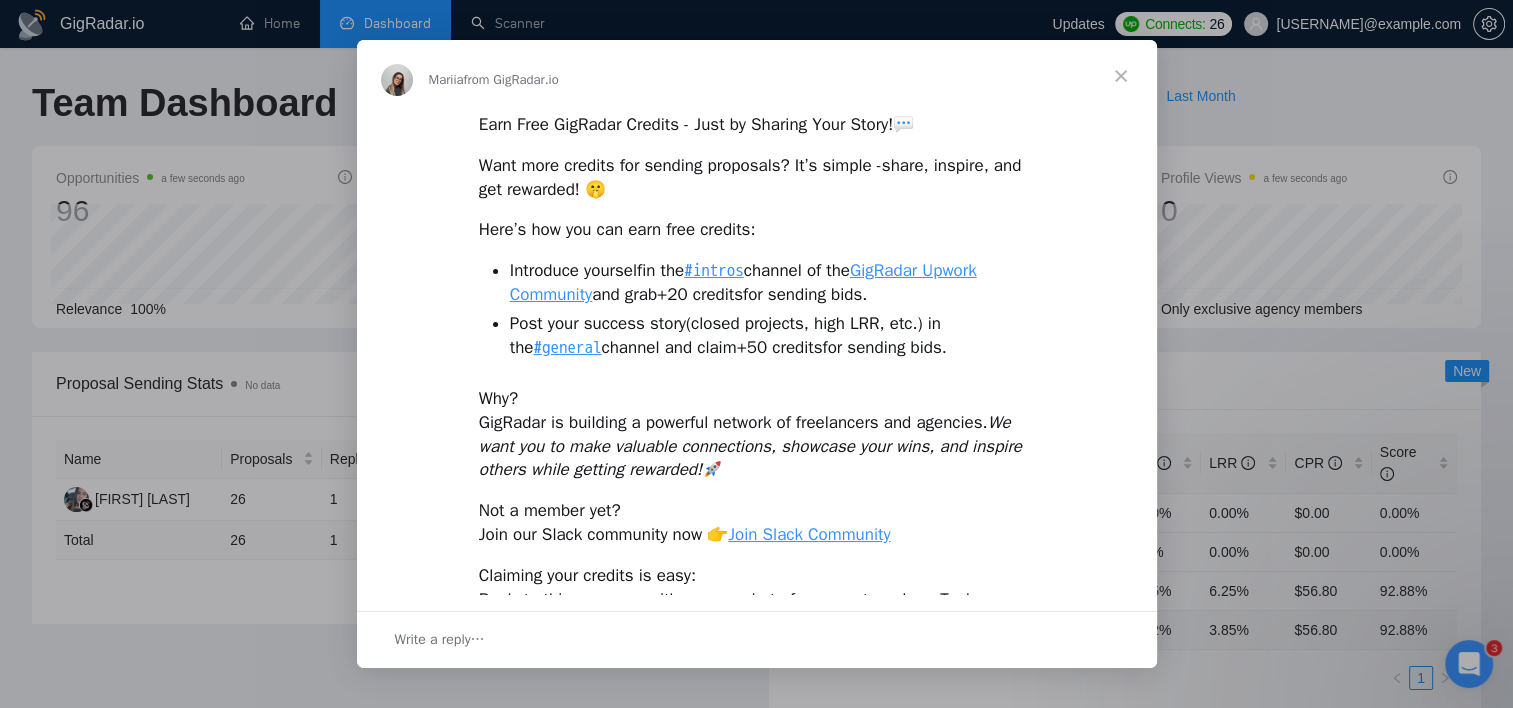 click at bounding box center [1121, 76] 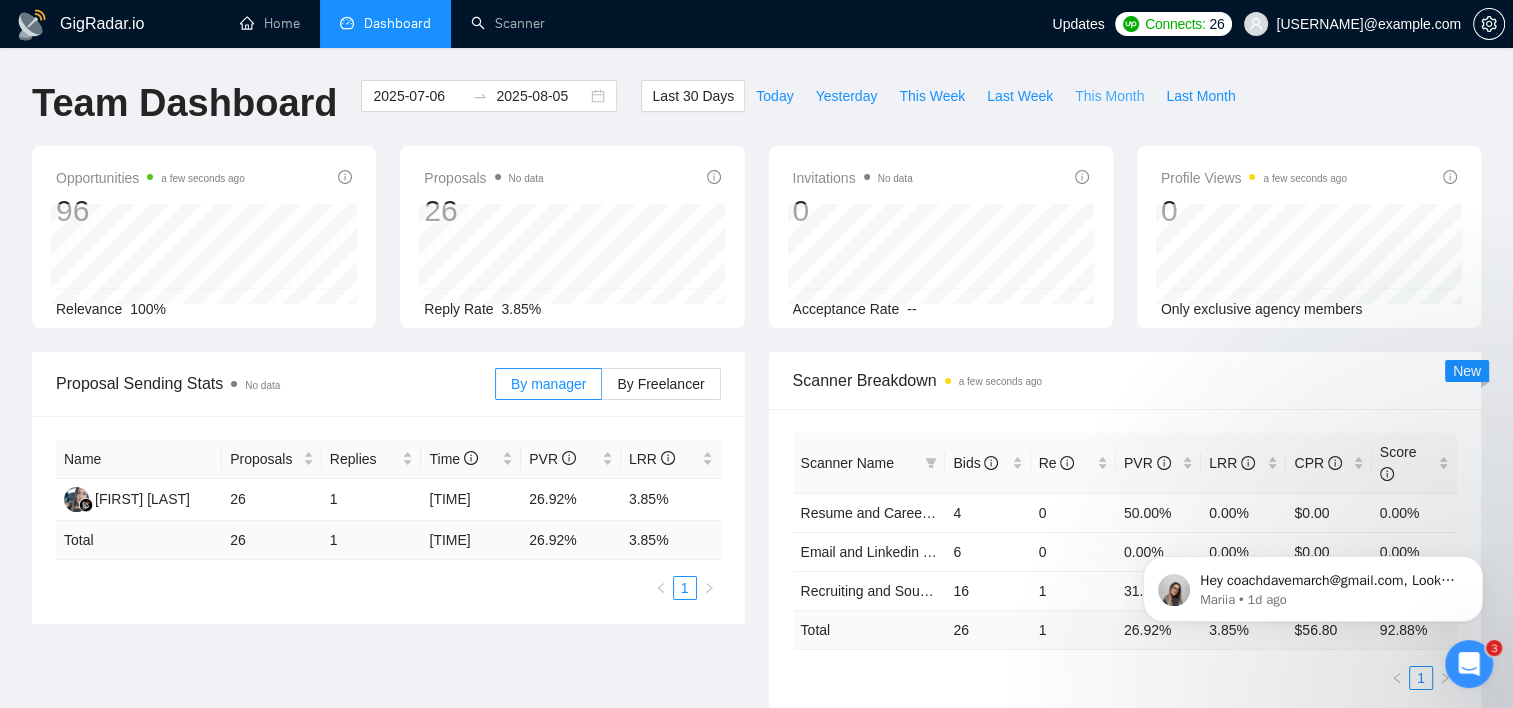 scroll, scrollTop: 0, scrollLeft: 0, axis: both 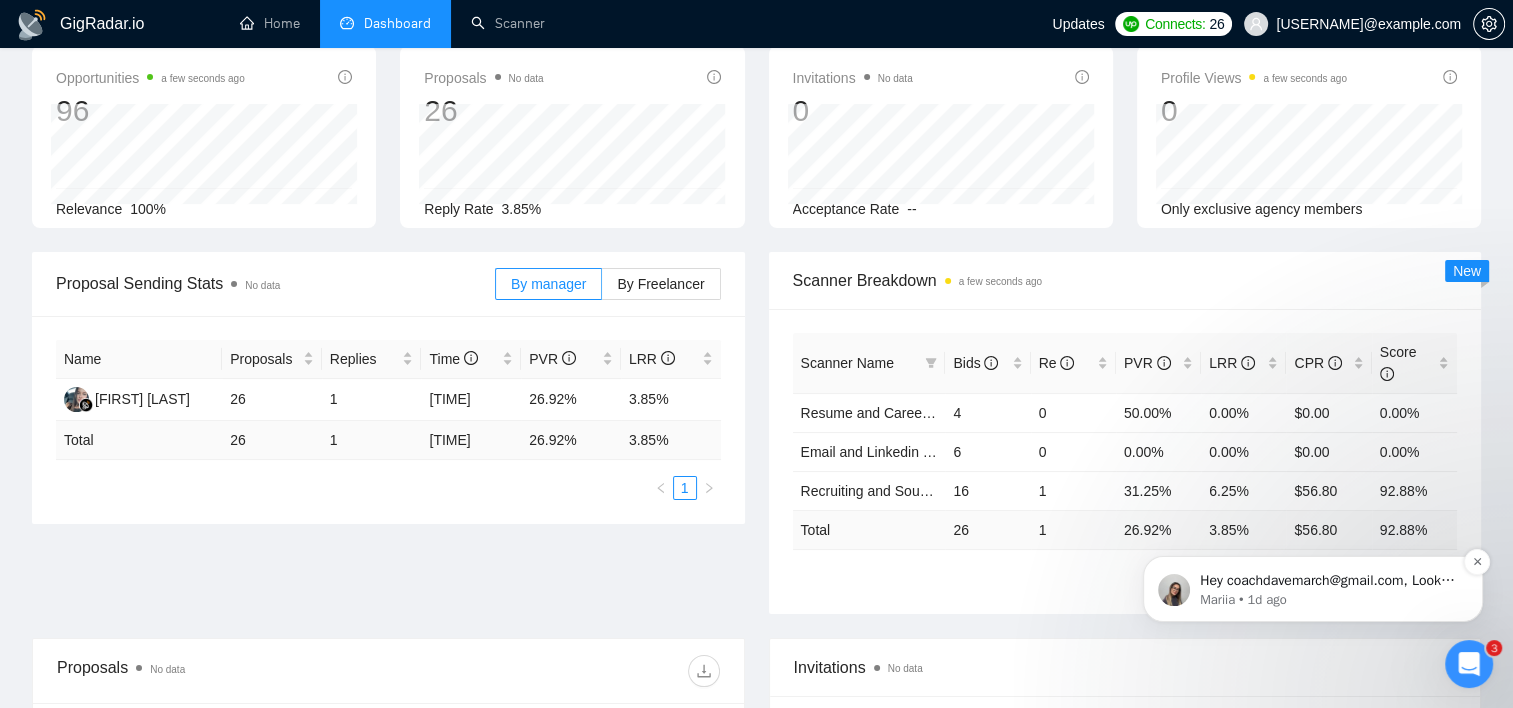 click on "Hey coachdavemarch@gmail.com, Looks like your Upwork agency Coach Dave March ran out of connects. We recently tried to send a proposal for a job found by Recruiting and Sourcing, but we could not because the number of connects was insufficient. If you don't top up your connects soon, all your Auto Bidders will be disabled, and you will have to reactivate it again. Please consider enabling the Auto Top-Up Feature to avoid this happening in the future." at bounding box center [1329, 581] 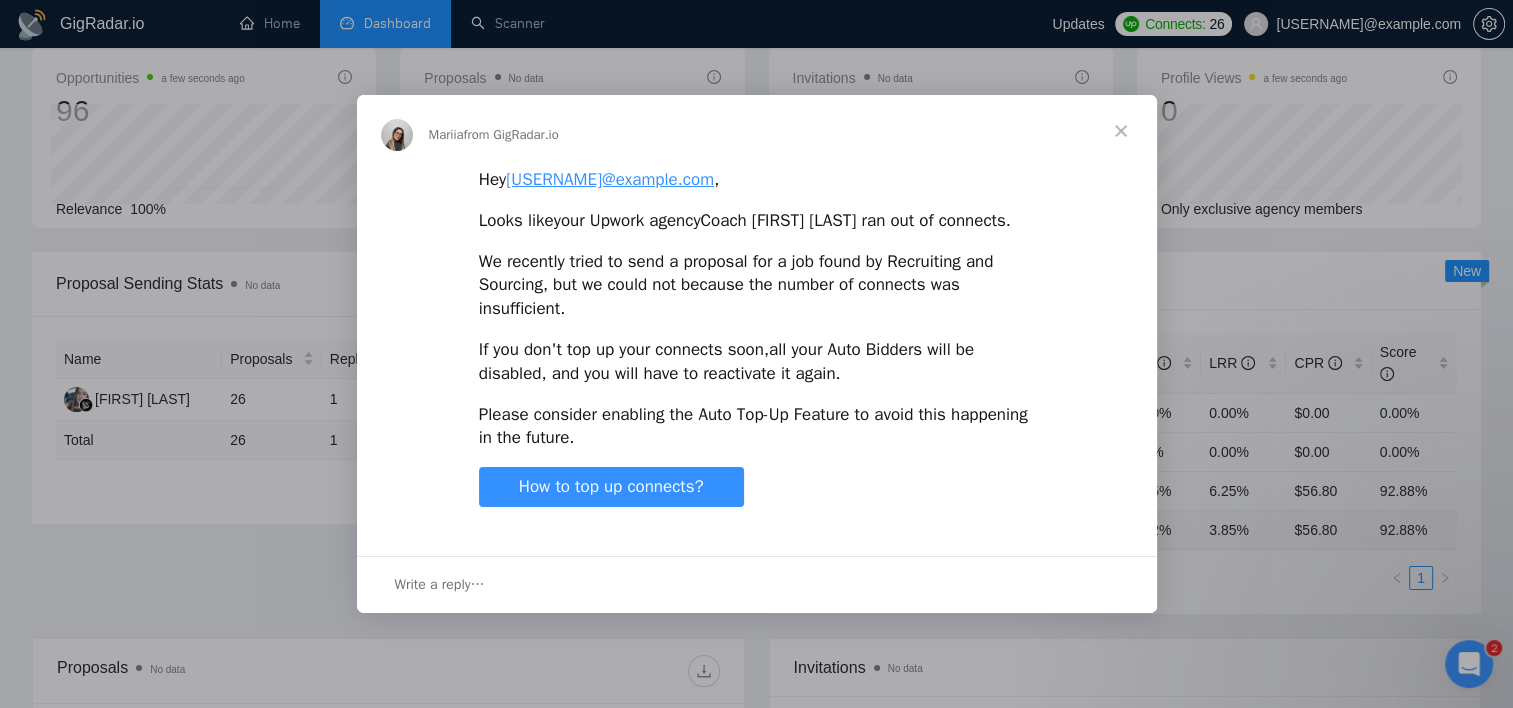scroll, scrollTop: 0, scrollLeft: 0, axis: both 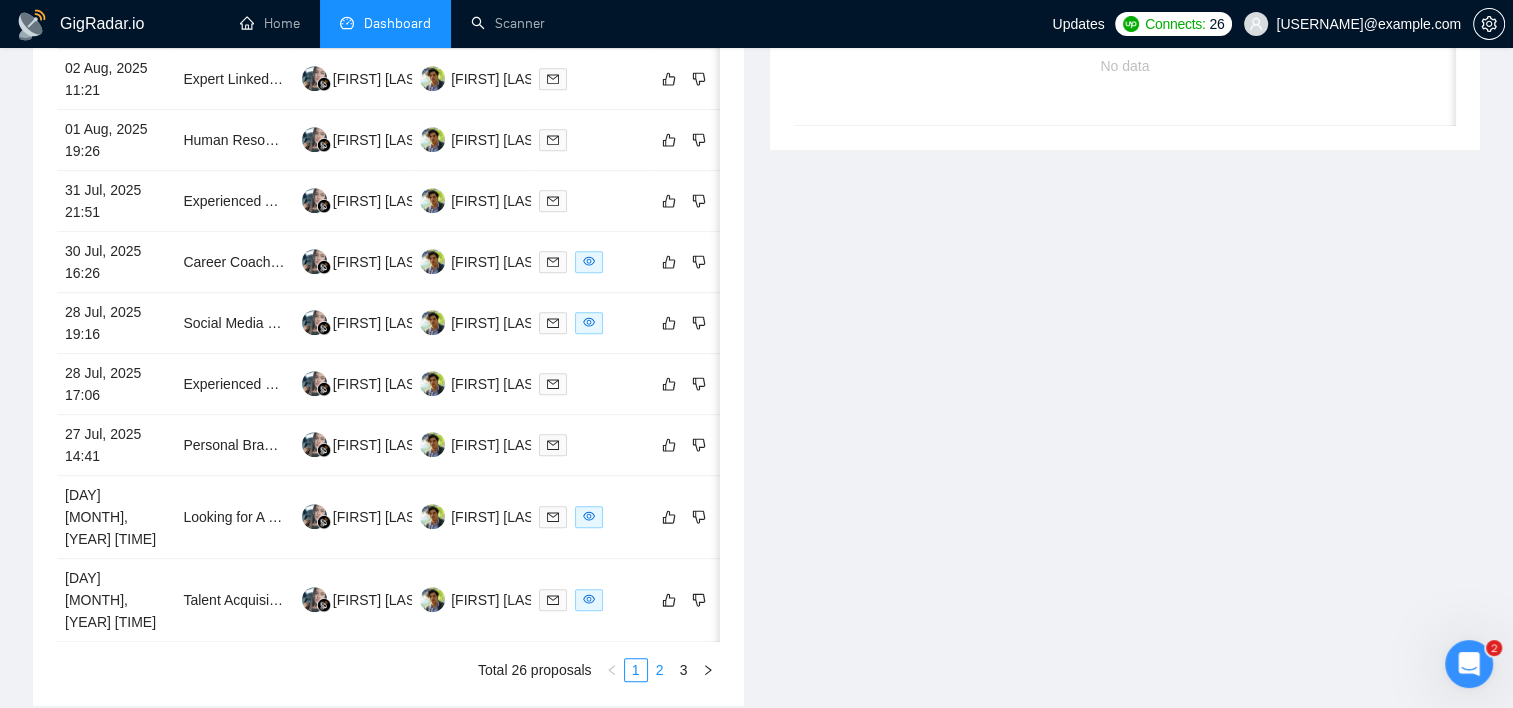 click on "2" at bounding box center (660, 670) 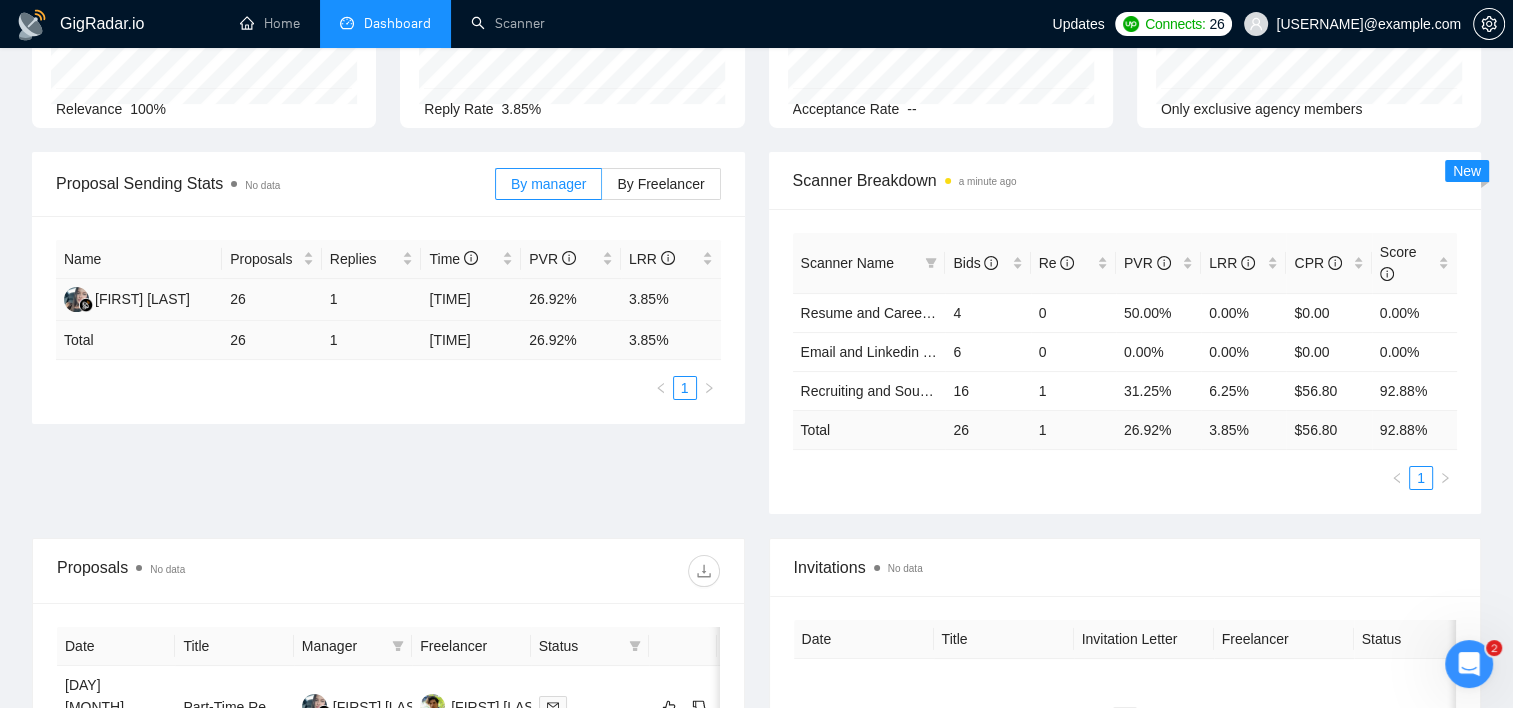 scroll, scrollTop: 0, scrollLeft: 0, axis: both 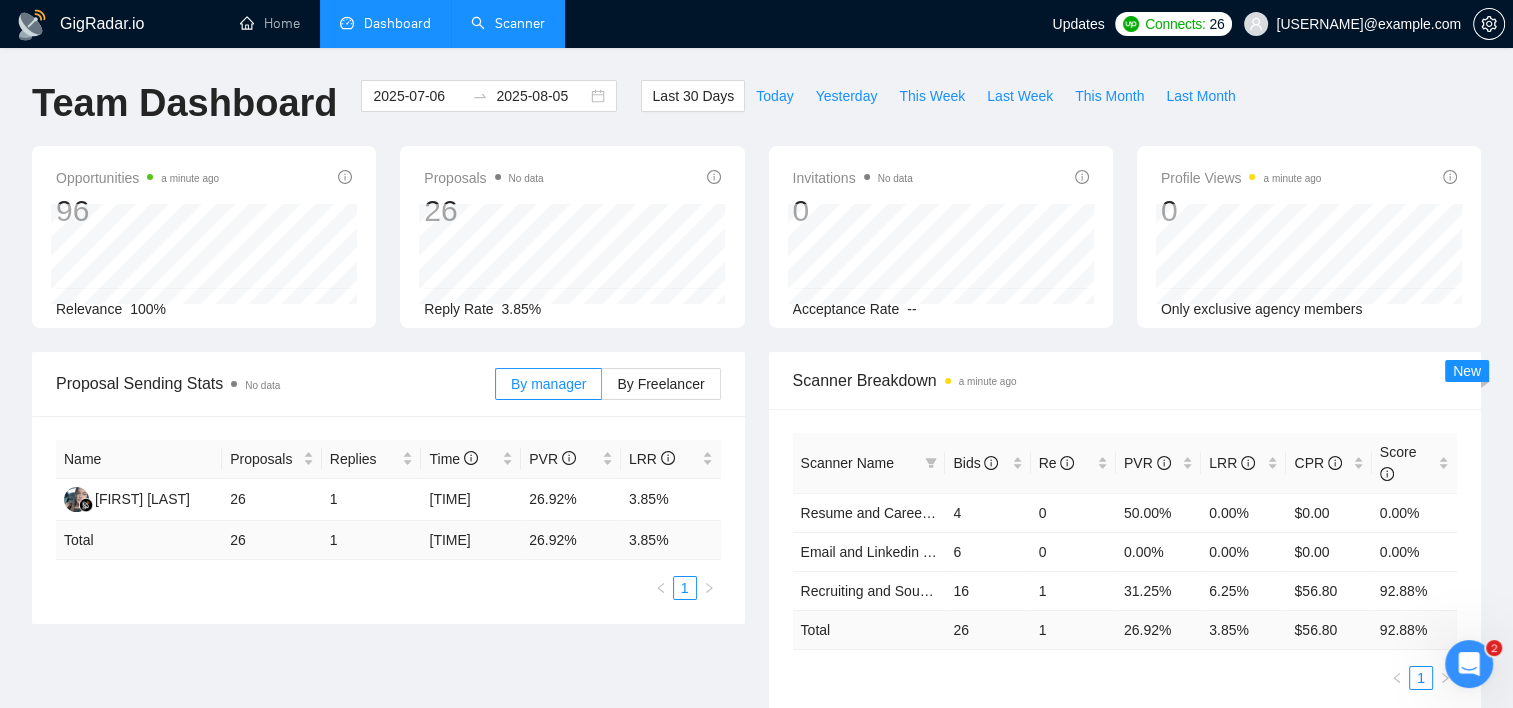 click on "Scanner" at bounding box center (508, 23) 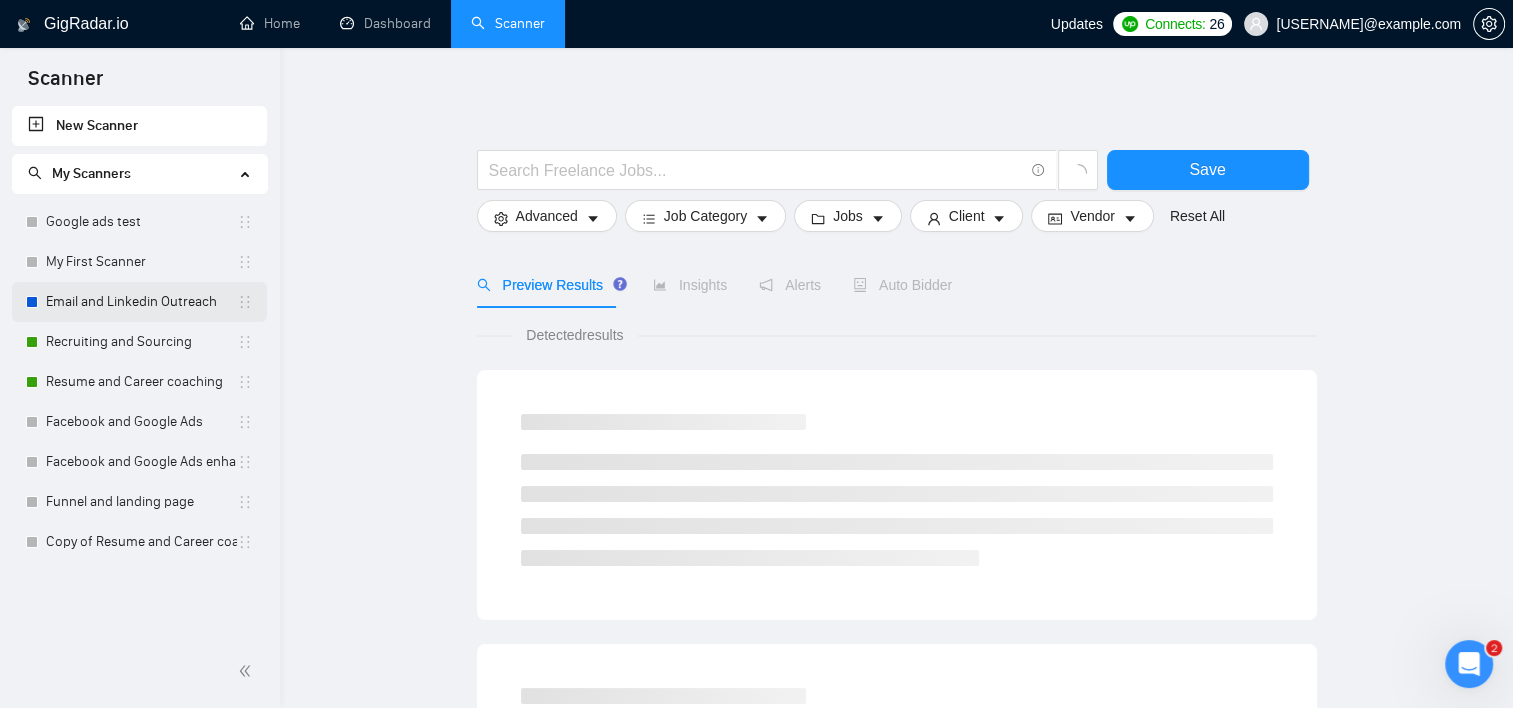 click on "Email and Linkedin Outreach" at bounding box center (141, 302) 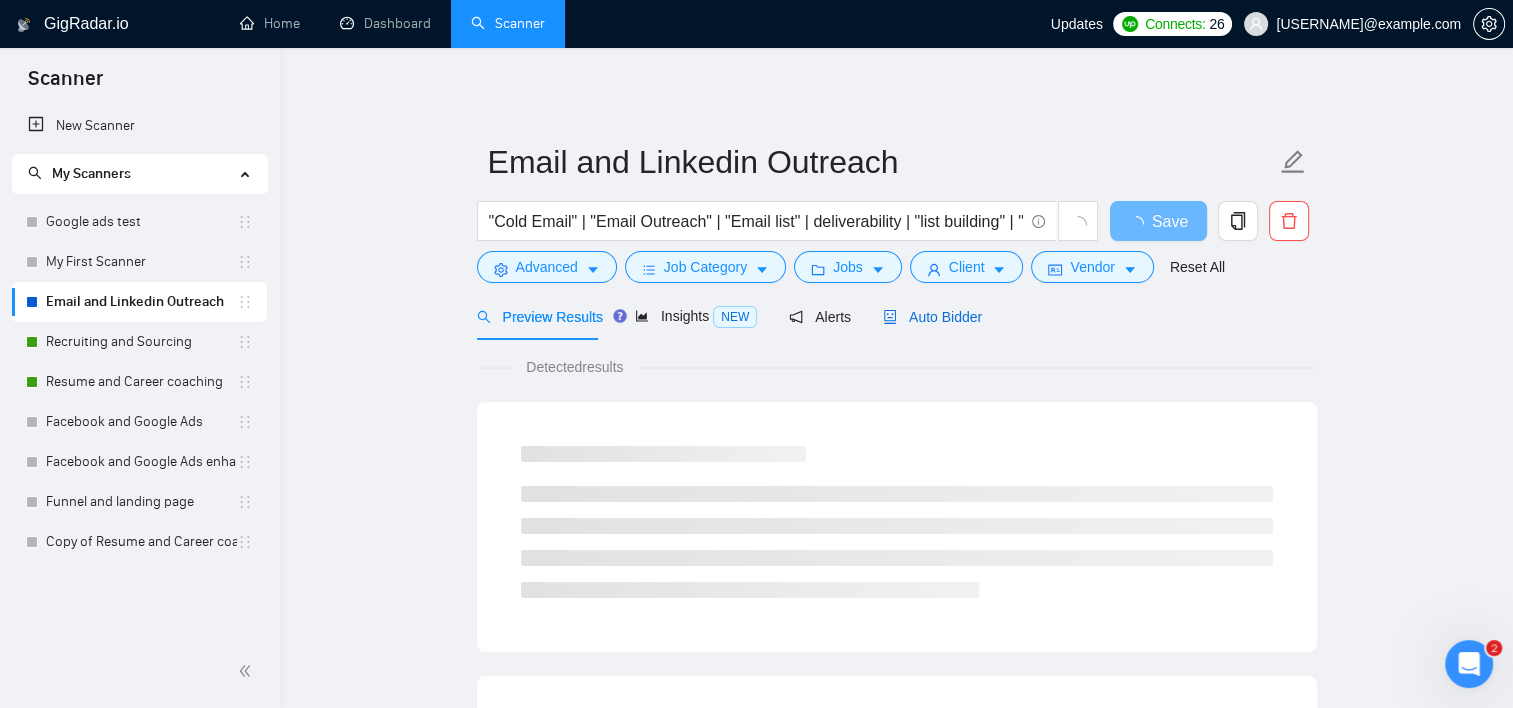 click on "Auto Bidder" at bounding box center [932, 317] 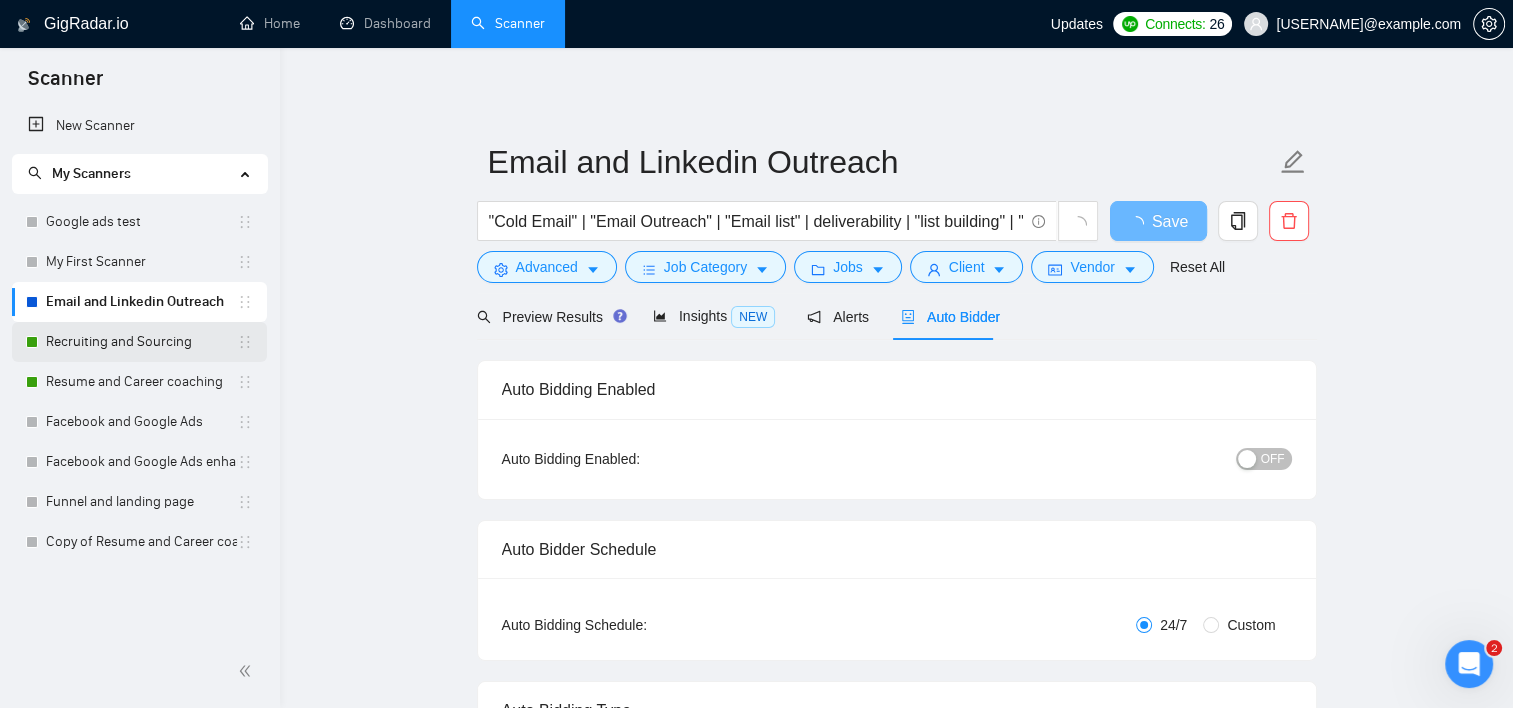 click on "Recruiting and Sourcing" at bounding box center (141, 342) 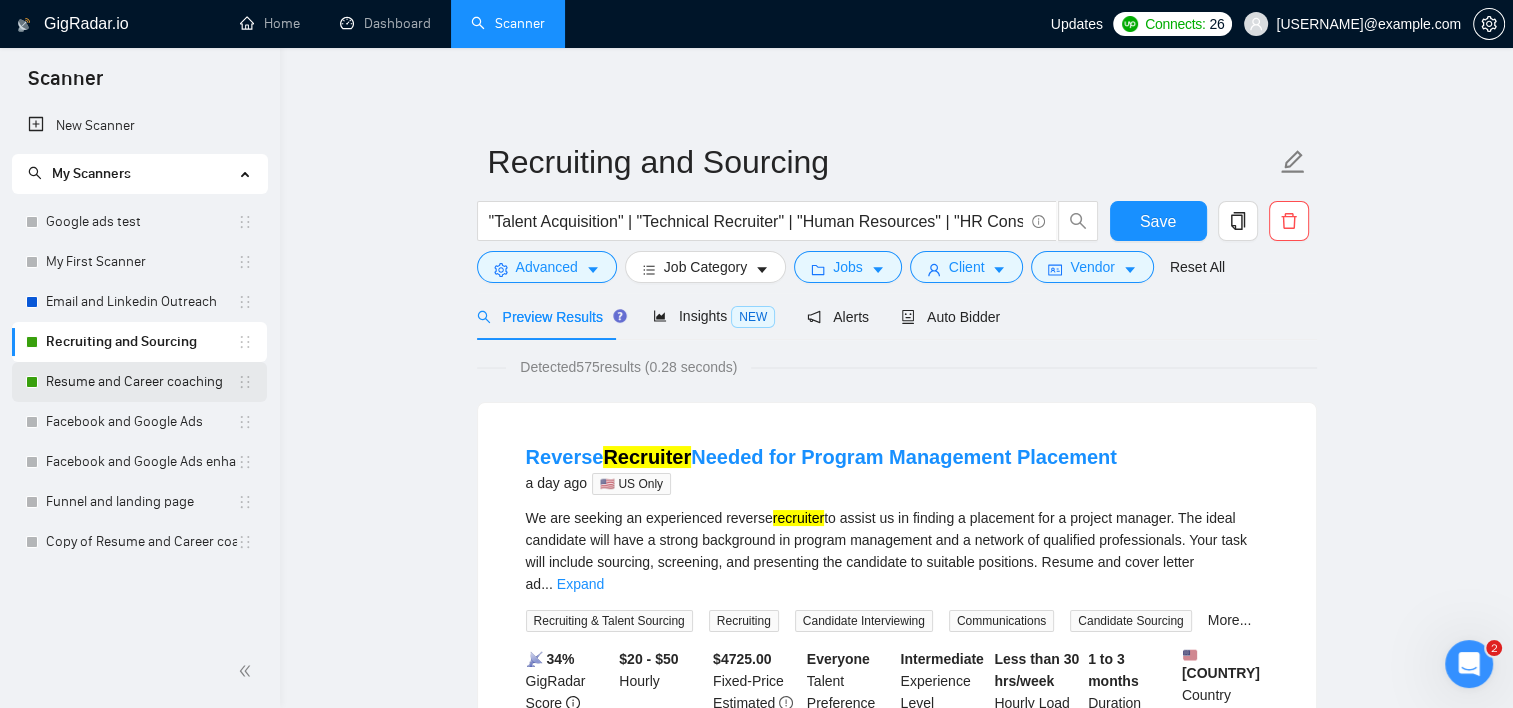 click on "Resume and Career coaching" at bounding box center [141, 382] 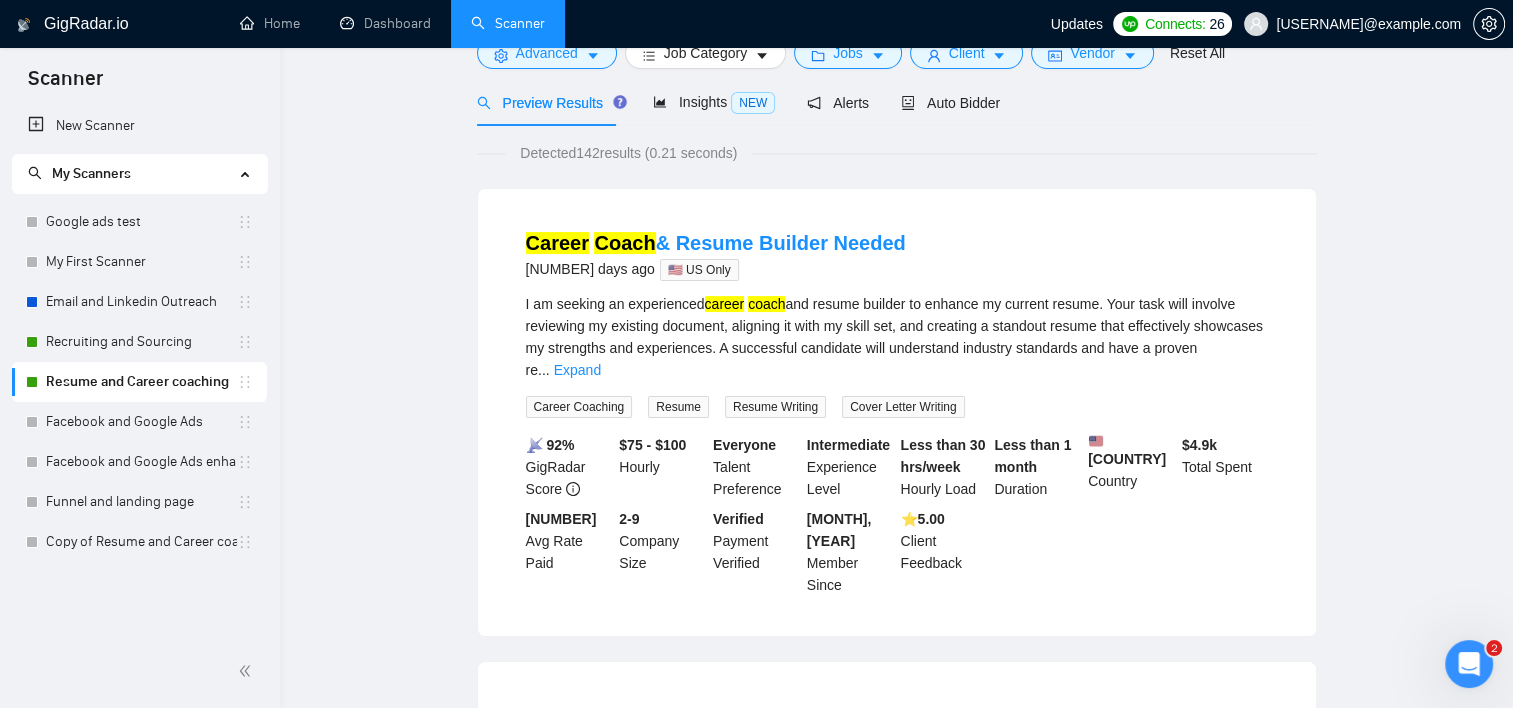 scroll, scrollTop: 0, scrollLeft: 0, axis: both 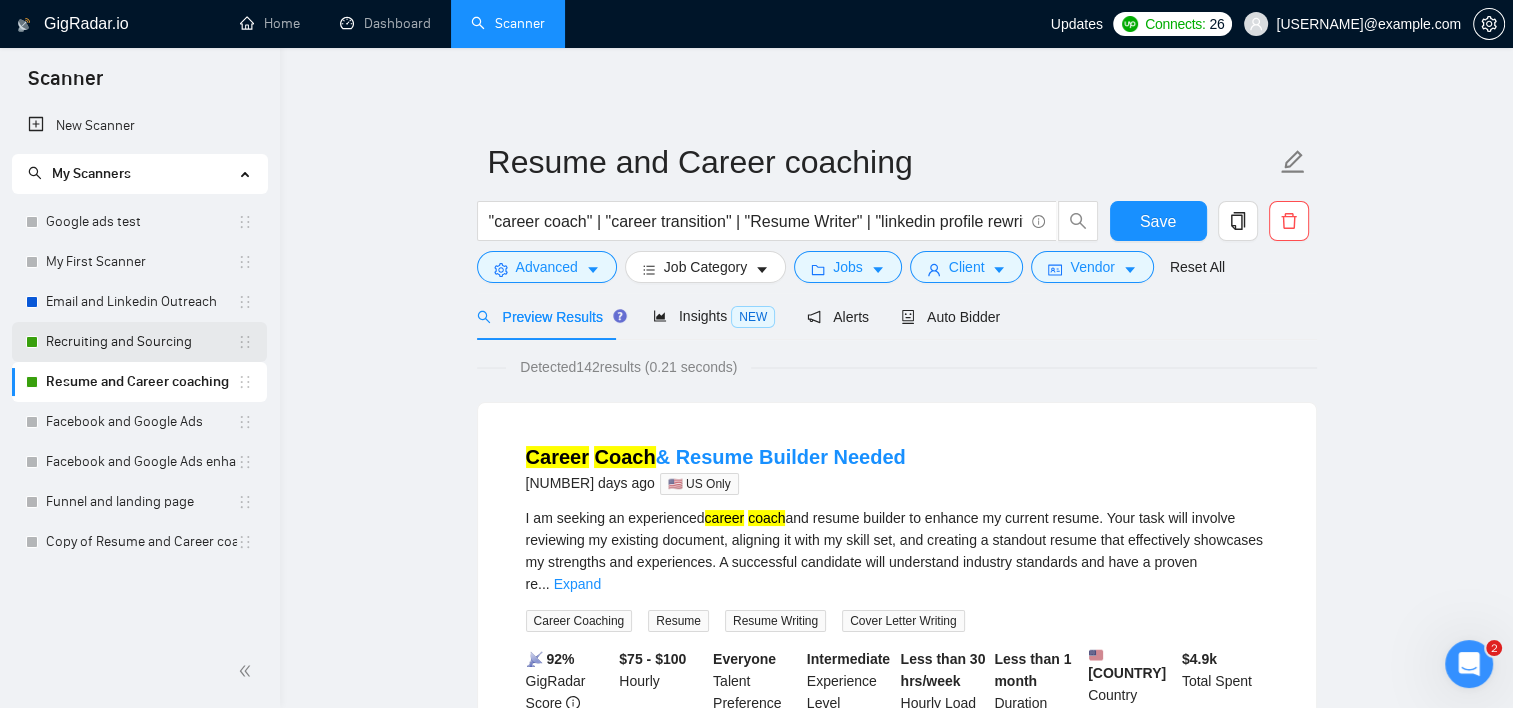 click on "Recruiting and Sourcing" at bounding box center (141, 342) 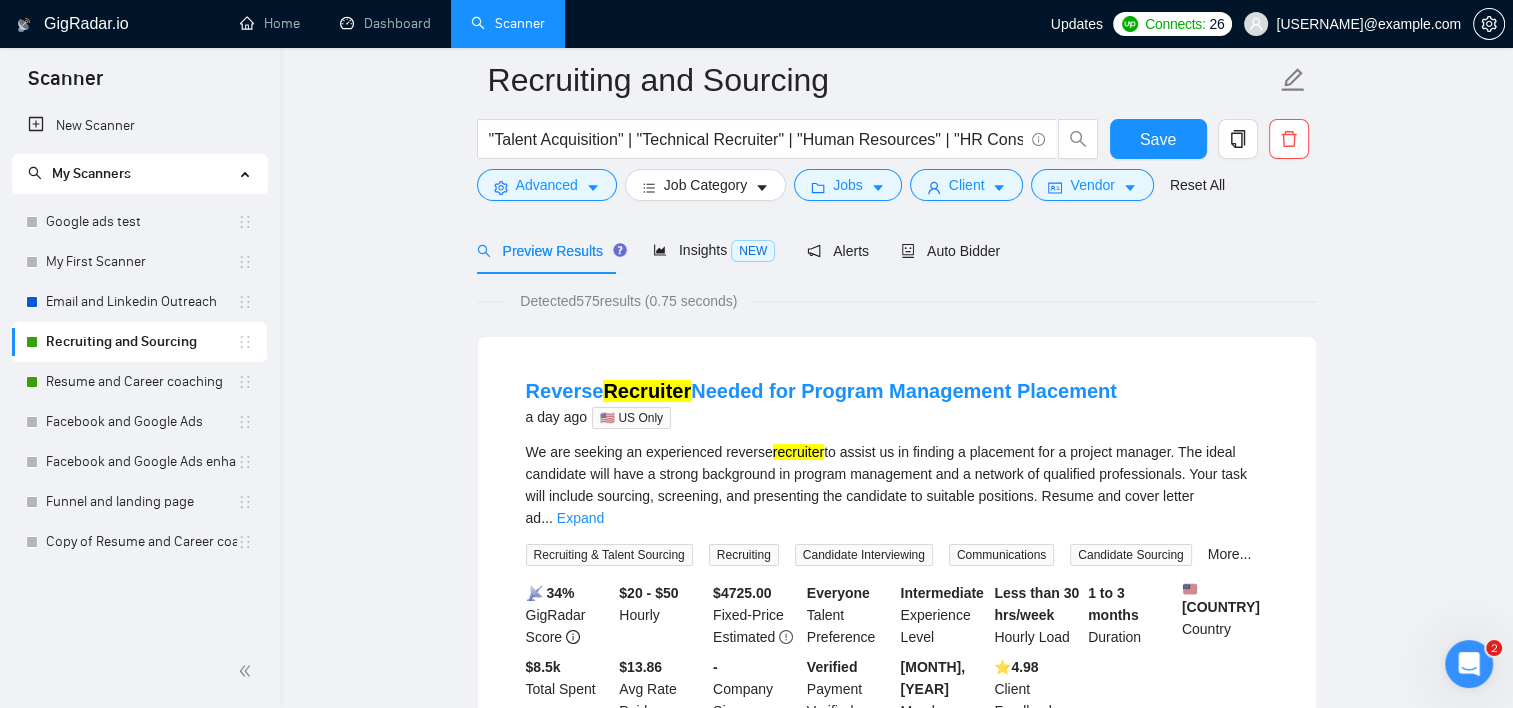 scroll, scrollTop: 0, scrollLeft: 0, axis: both 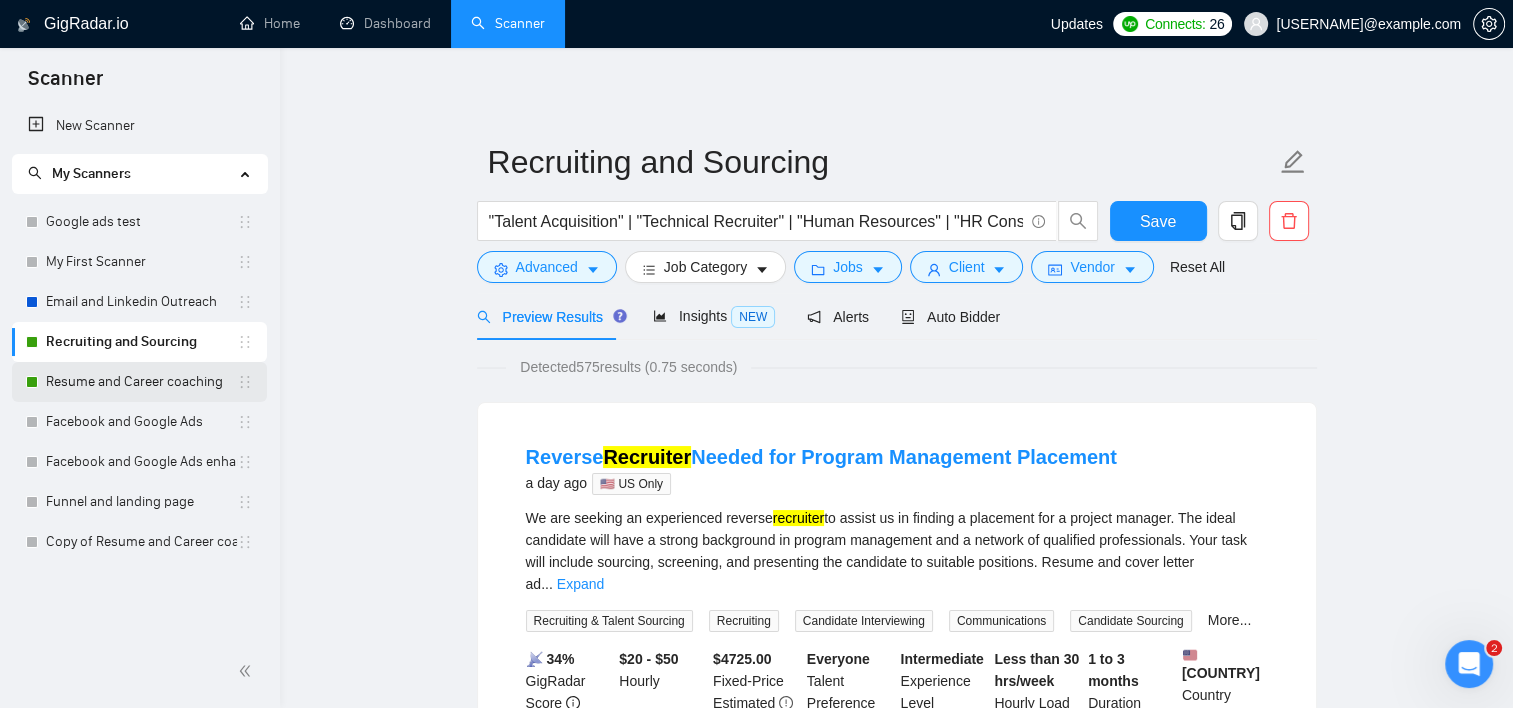 click on "Resume and Career coaching" at bounding box center [141, 382] 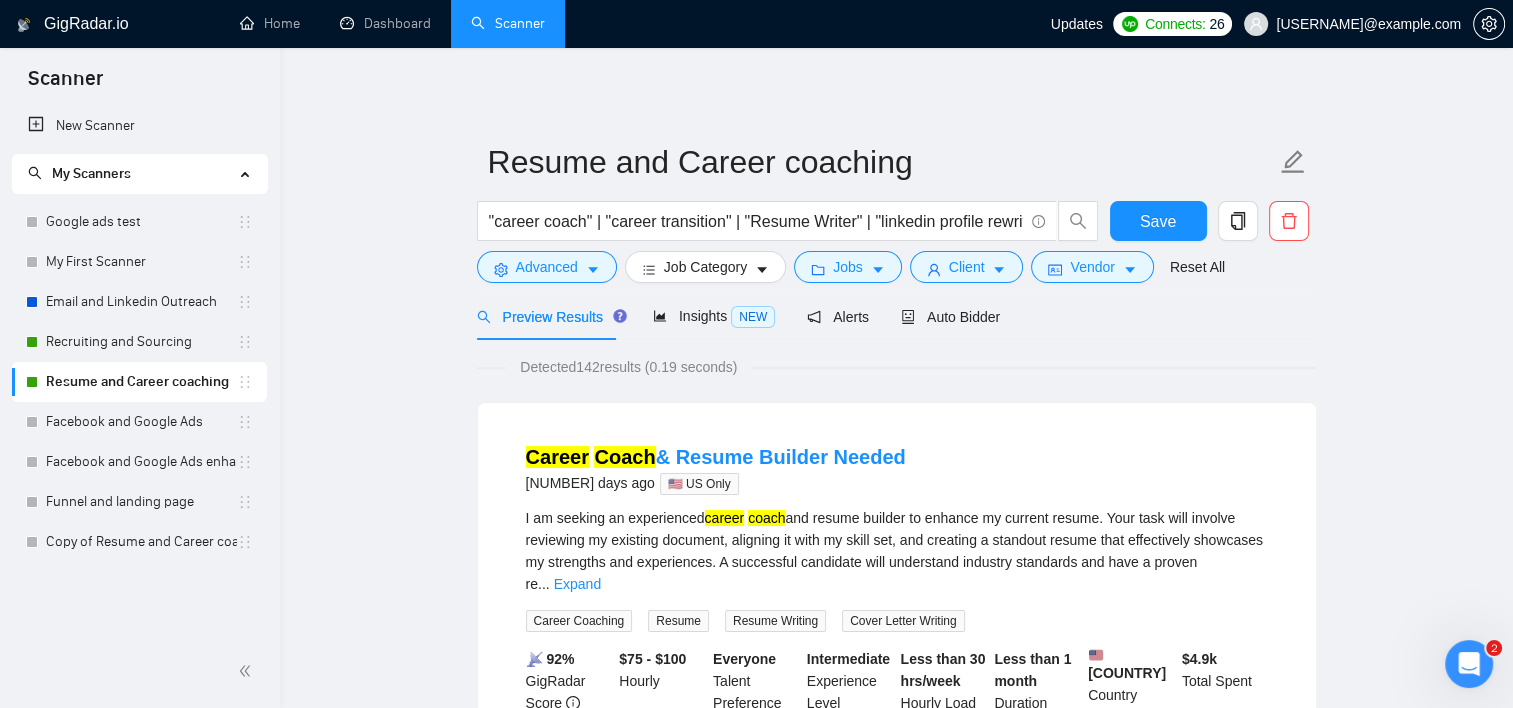 click on "Connects:" at bounding box center (1175, 24) 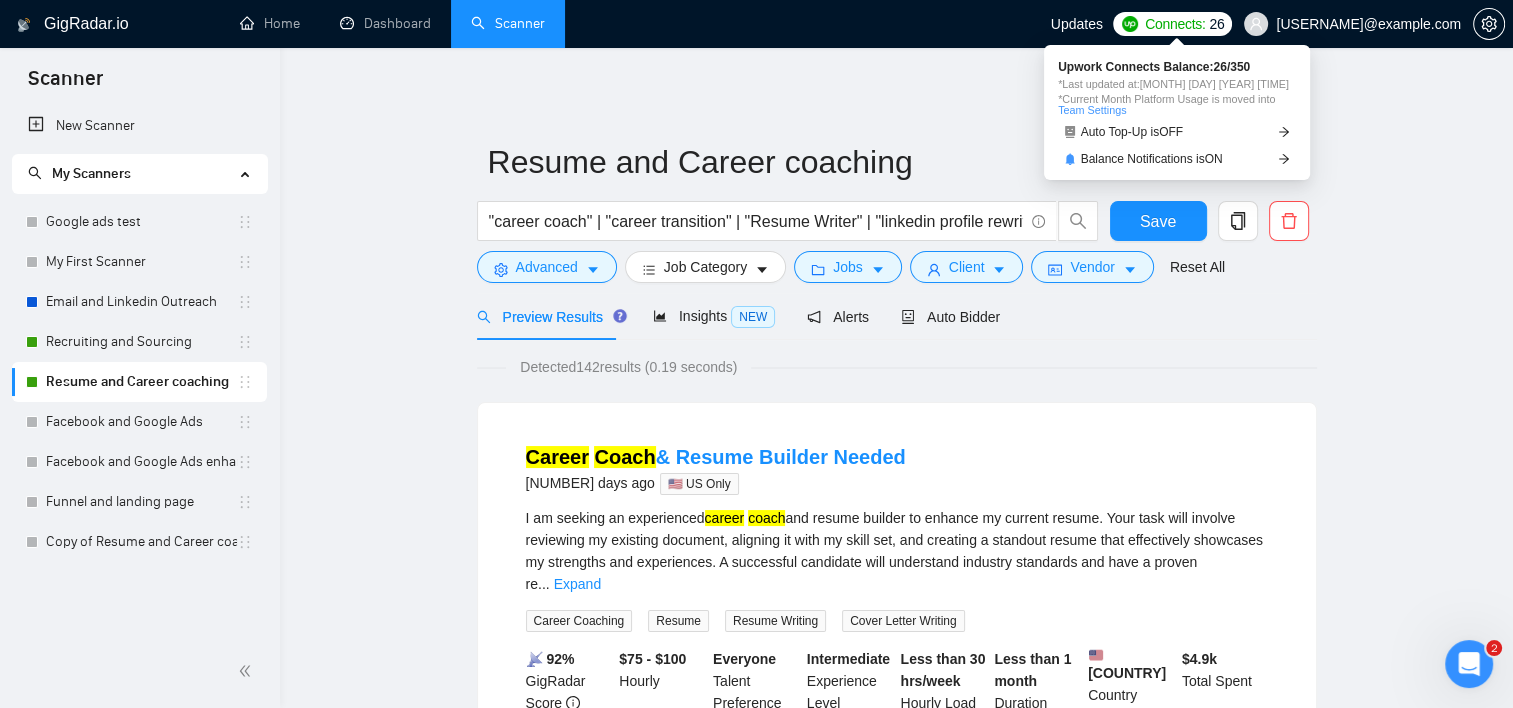 click on "Connects:" at bounding box center [1175, 24] 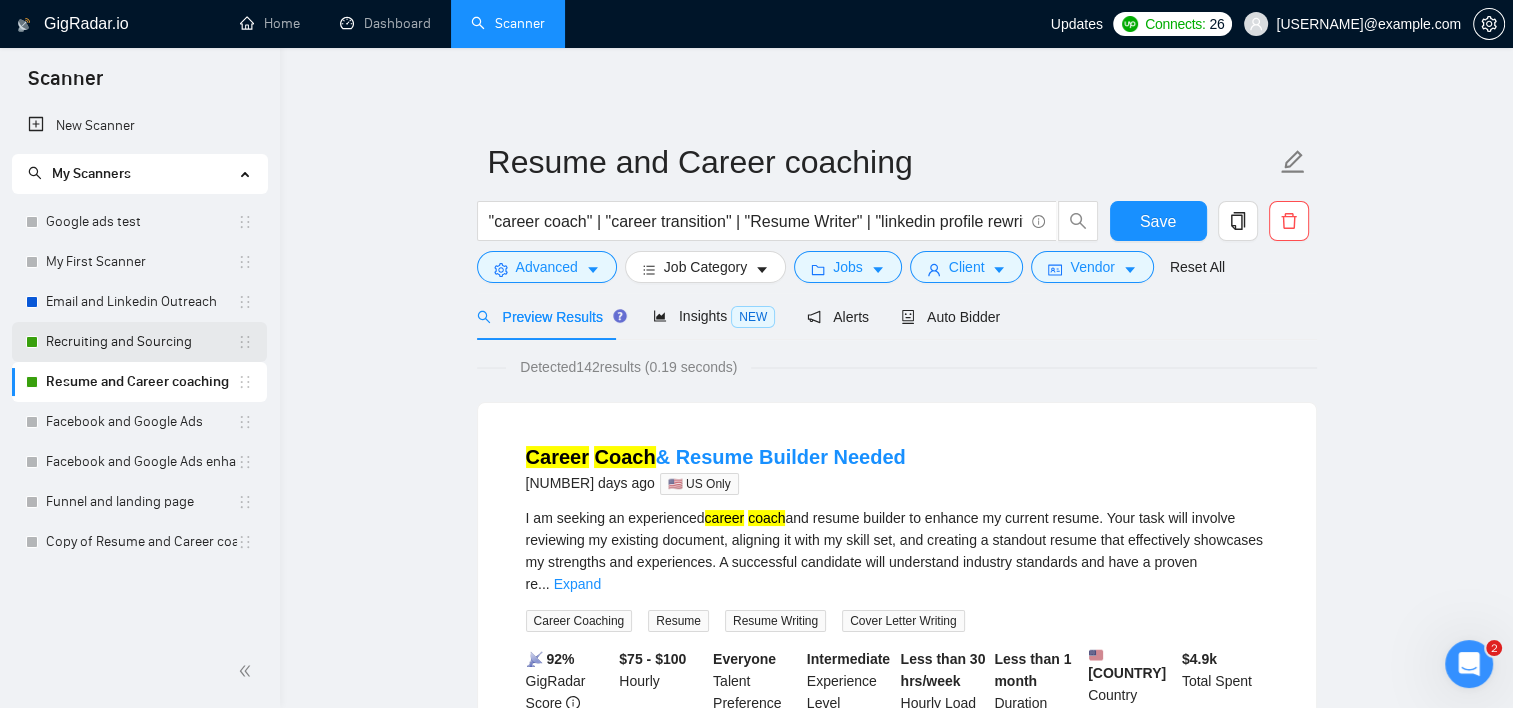 click on "Recruiting and Sourcing" at bounding box center [141, 342] 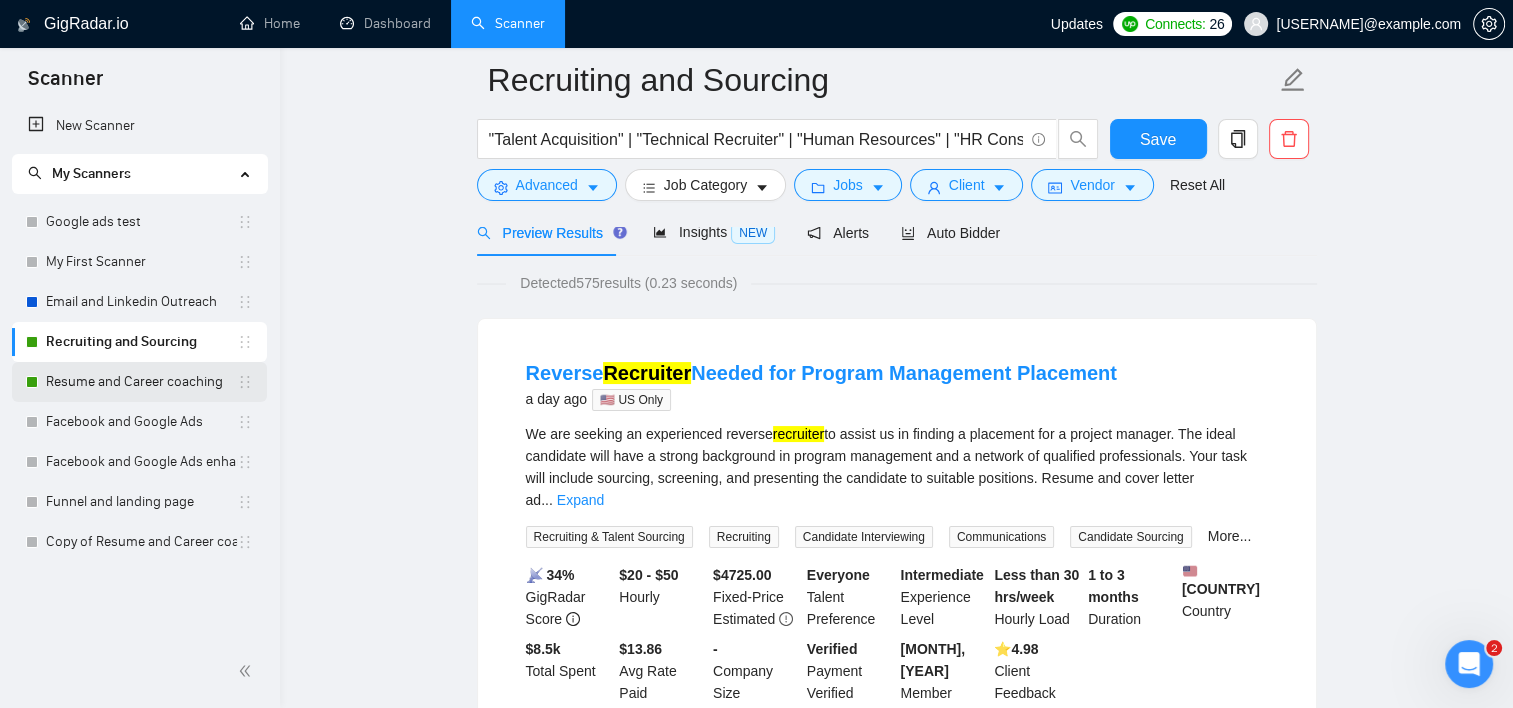 click on "Resume and Career coaching" at bounding box center [141, 382] 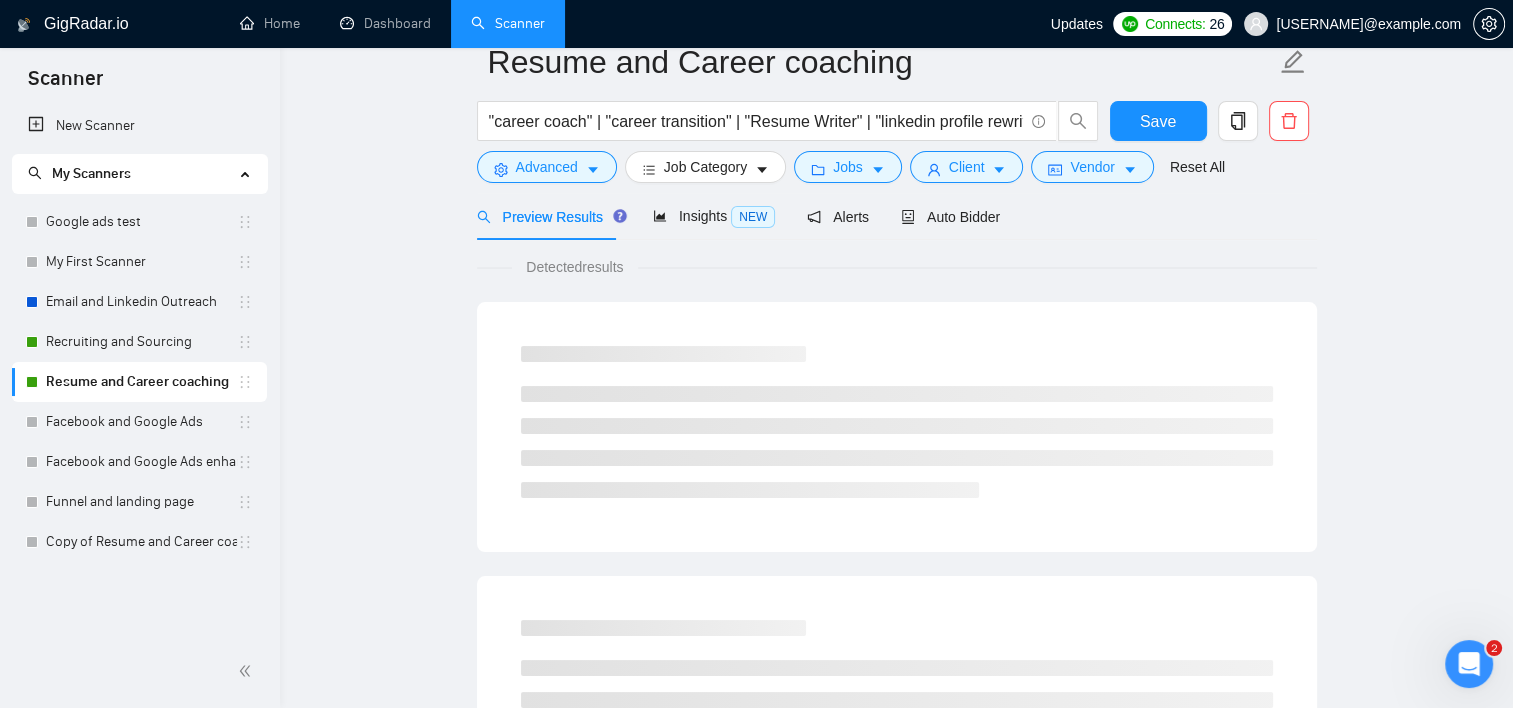 scroll, scrollTop: 22, scrollLeft: 0, axis: vertical 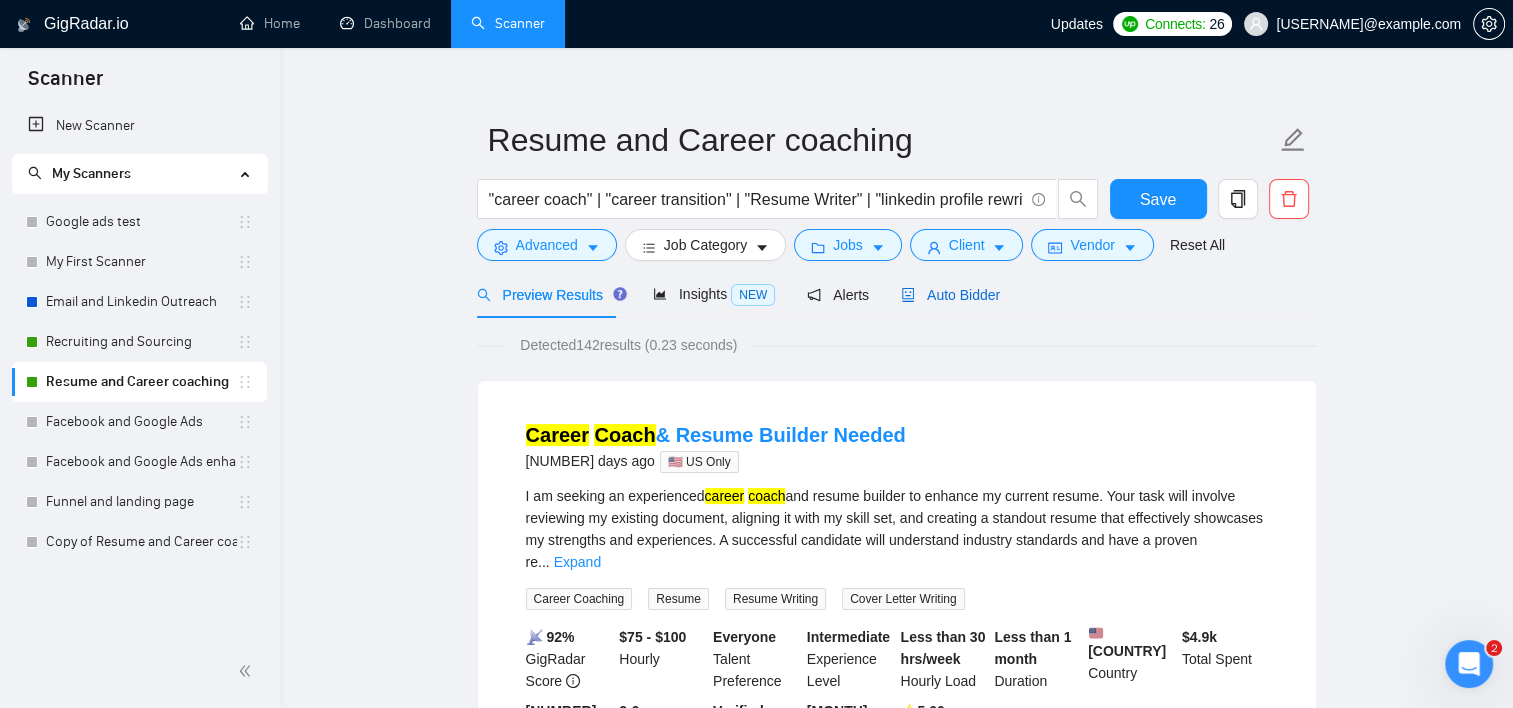 click on "Auto Bidder" at bounding box center (950, 295) 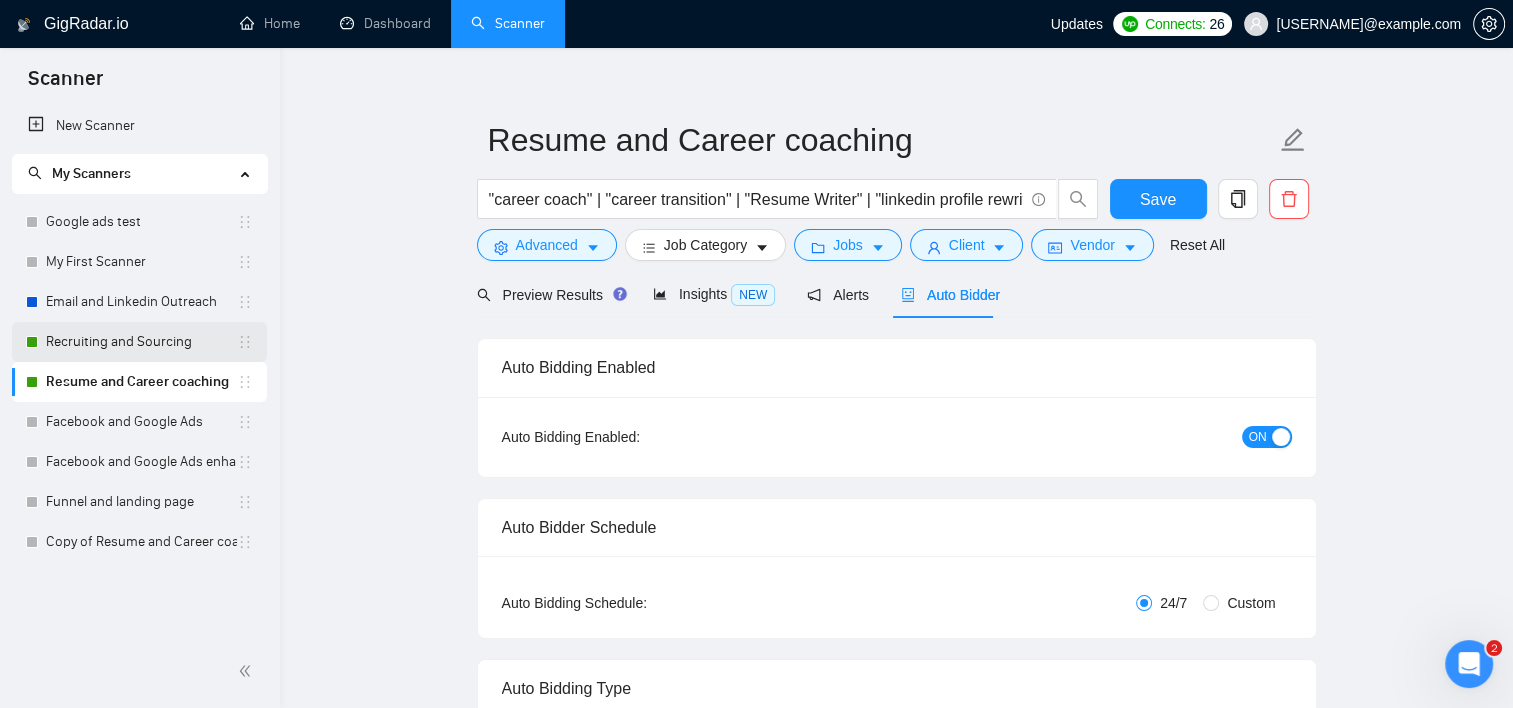 click on "Recruiting and Sourcing" at bounding box center (141, 342) 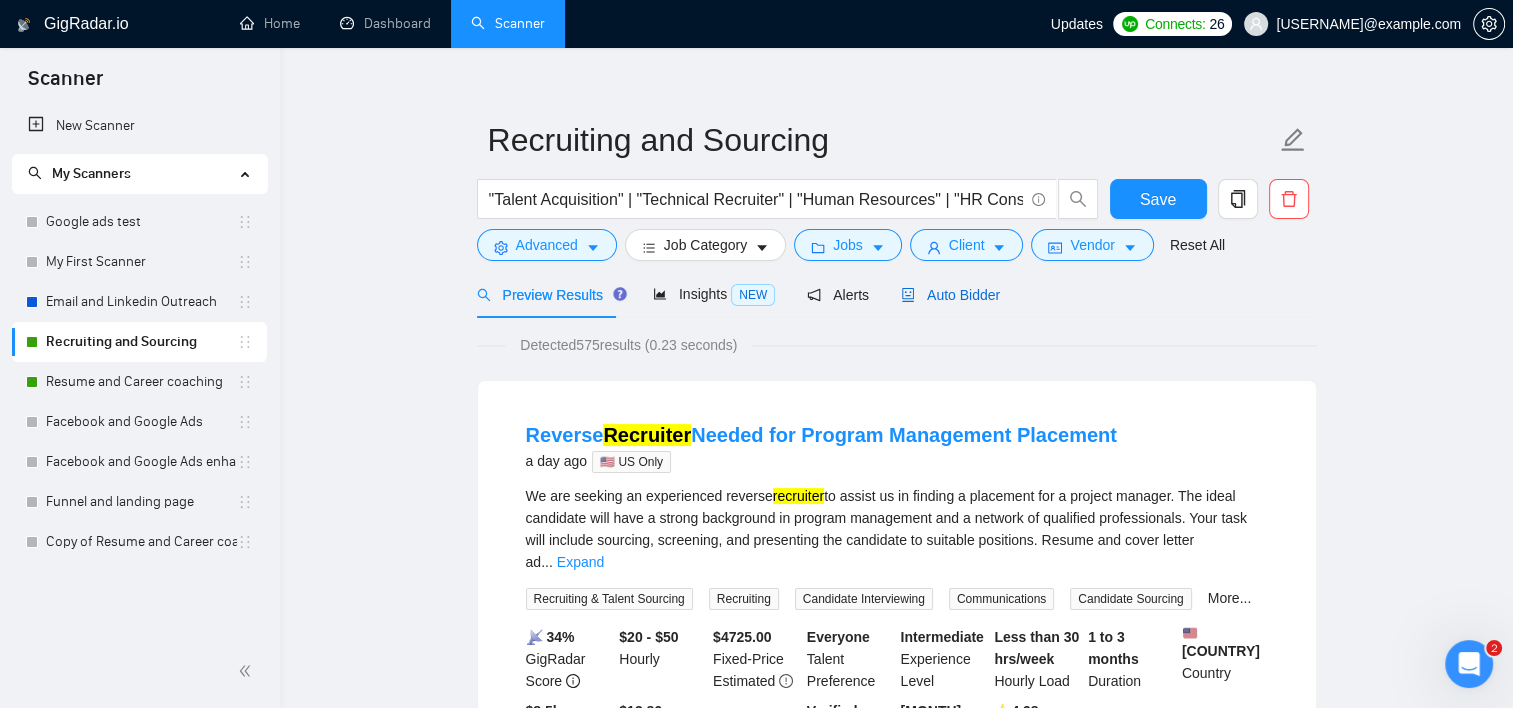 click on "Auto Bidder" at bounding box center (950, 295) 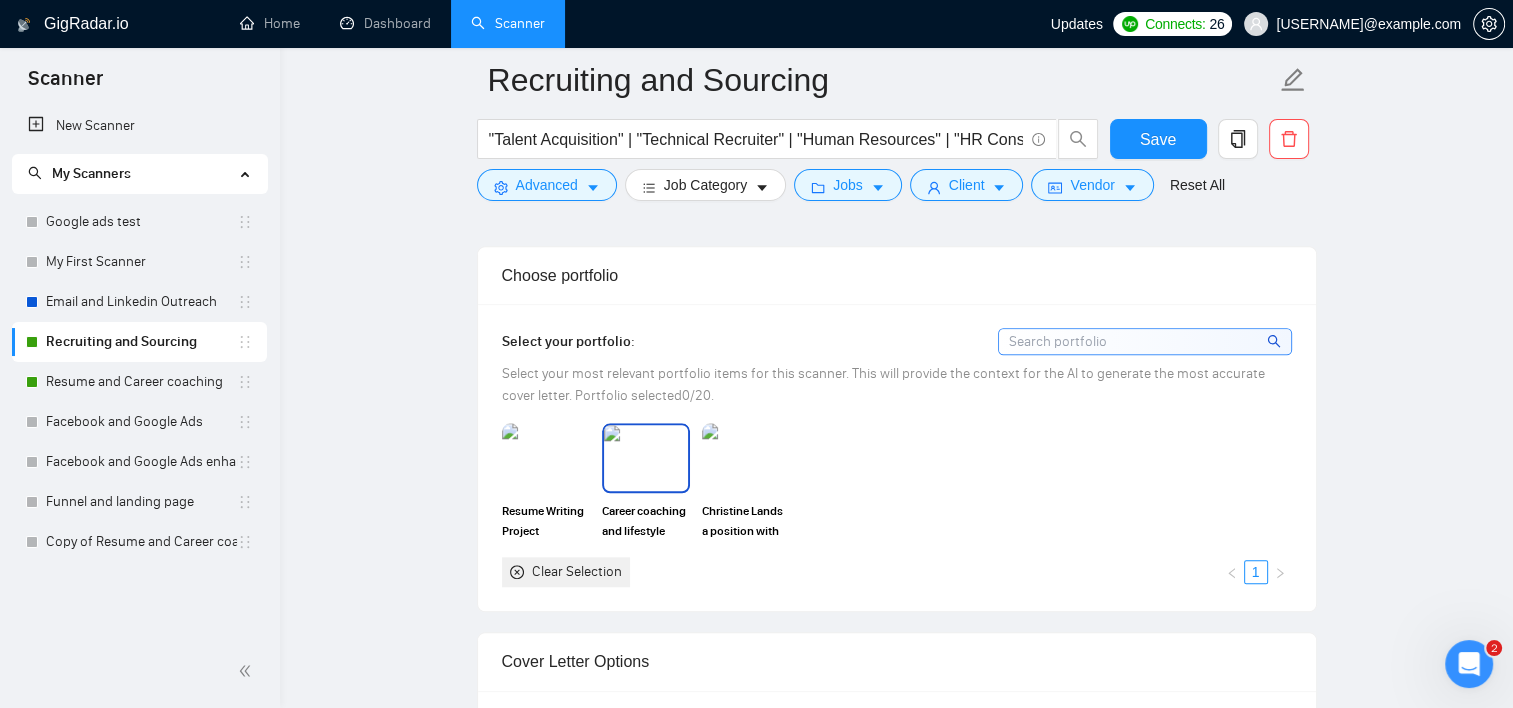 scroll, scrollTop: 1822, scrollLeft: 0, axis: vertical 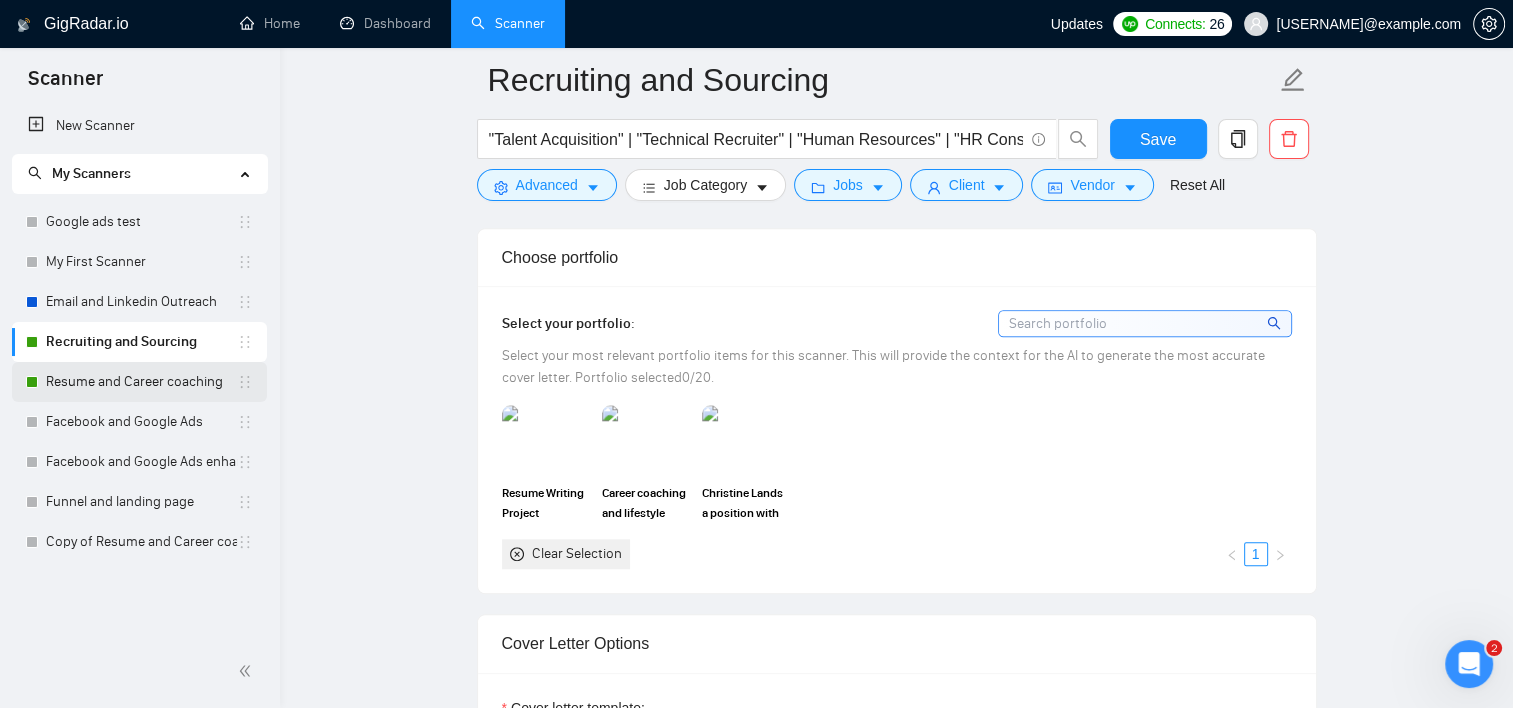 drag, startPoint x: 116, startPoint y: 391, endPoint x: 127, endPoint y: 387, distance: 11.7046995 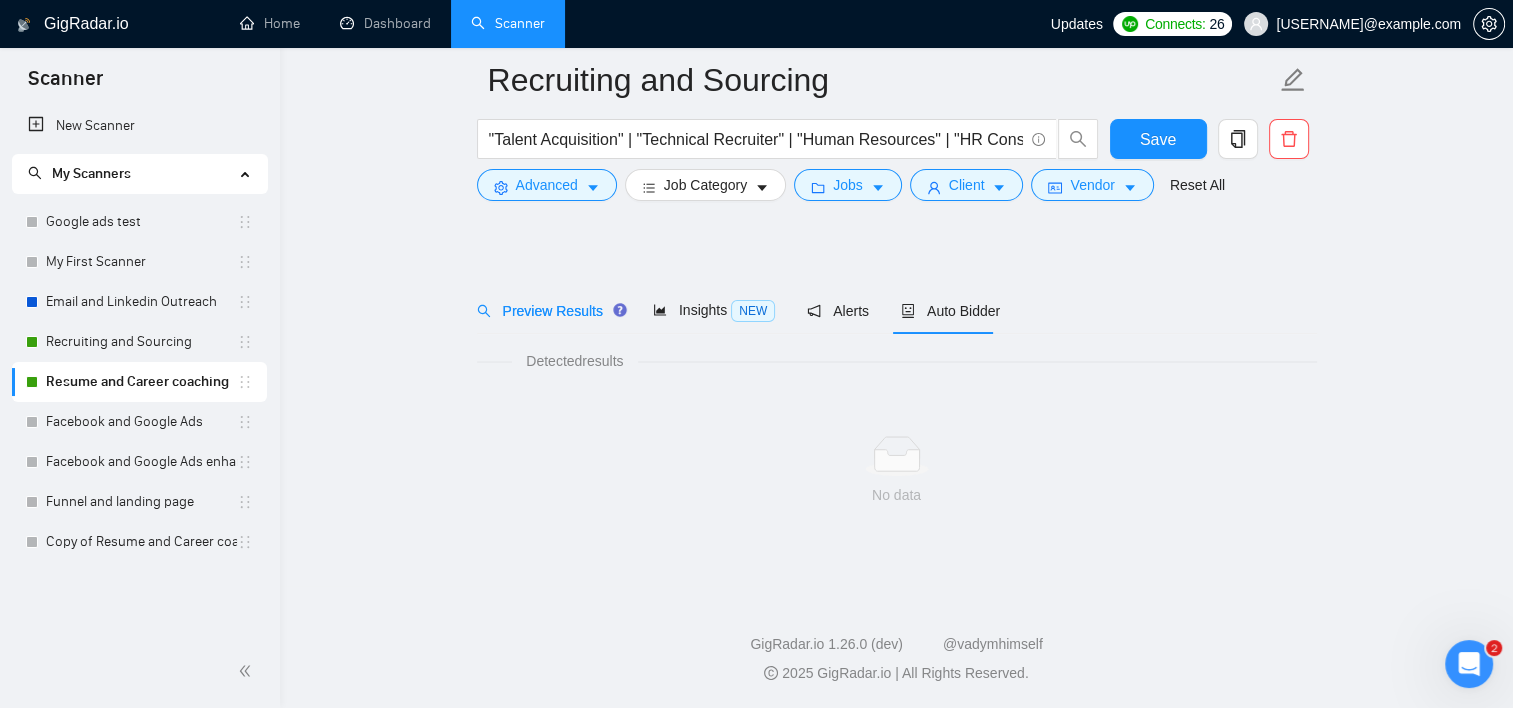 scroll, scrollTop: 22, scrollLeft: 0, axis: vertical 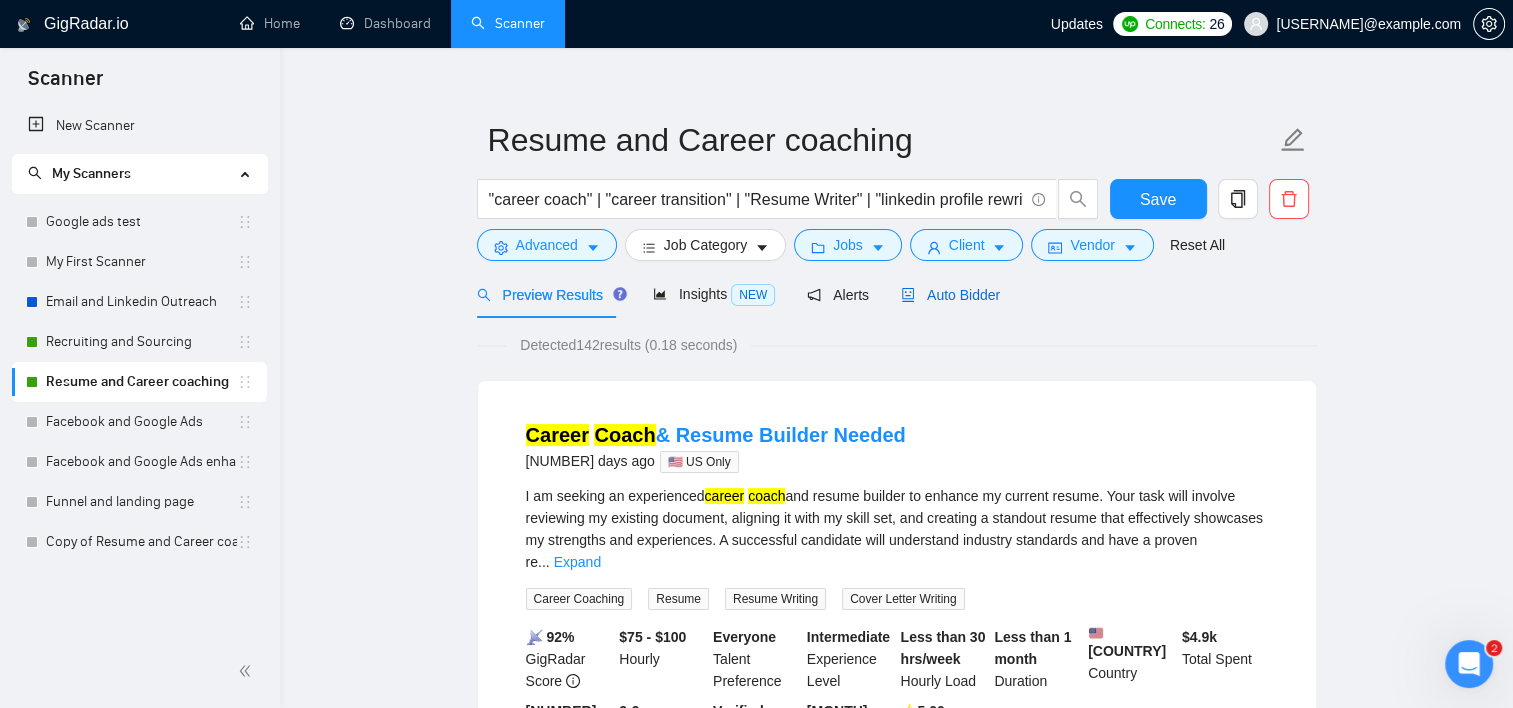 click on "Auto Bidder" at bounding box center [950, 295] 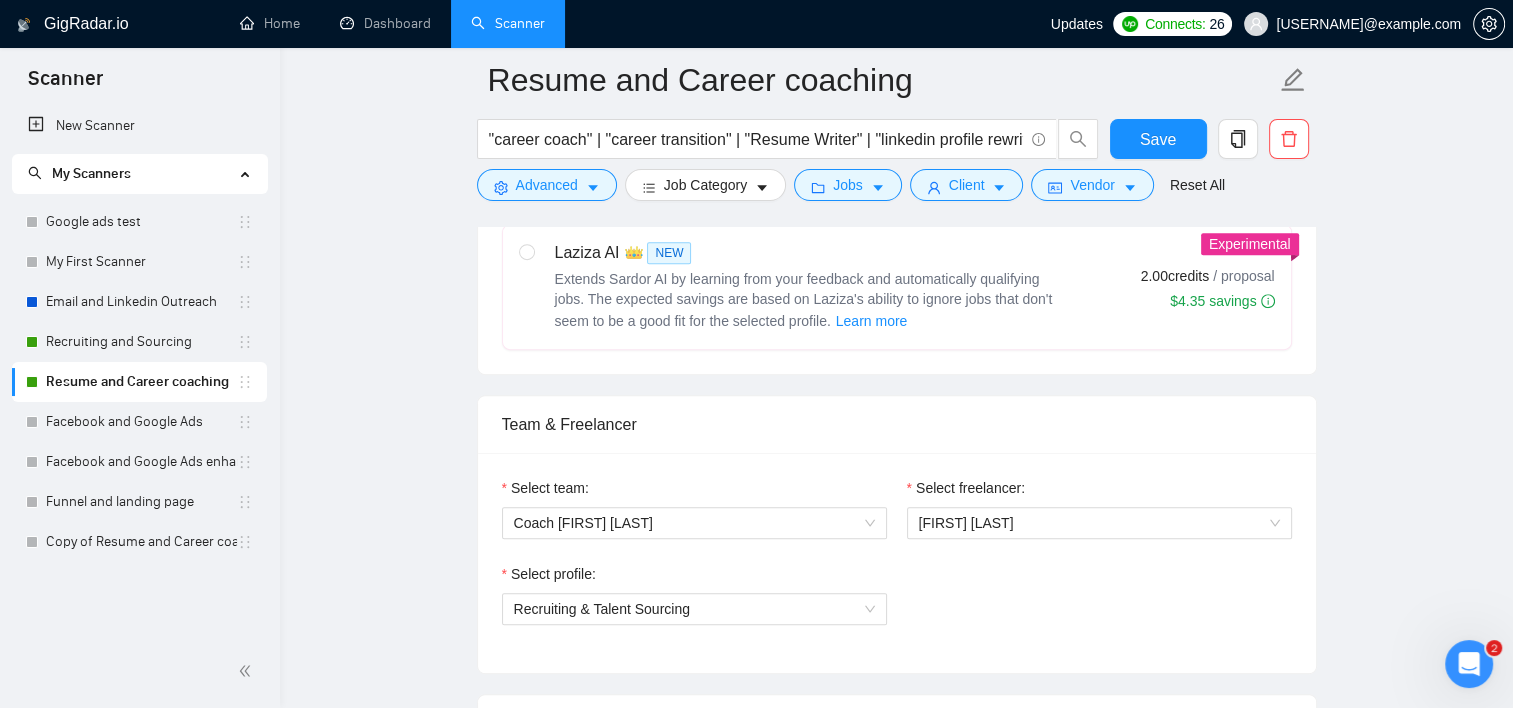 scroll, scrollTop: 1022, scrollLeft: 0, axis: vertical 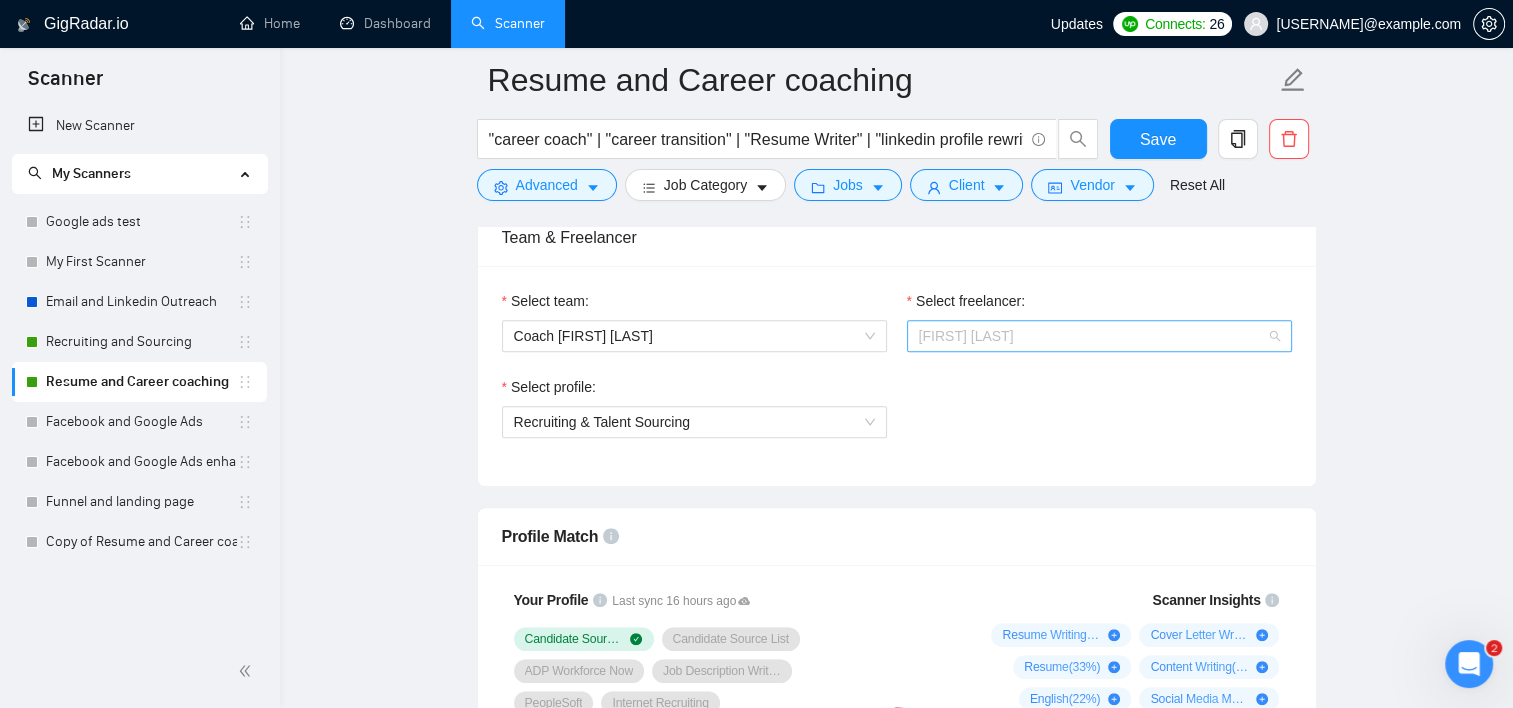 click on "[FIRST] [LAST]" at bounding box center (1099, 336) 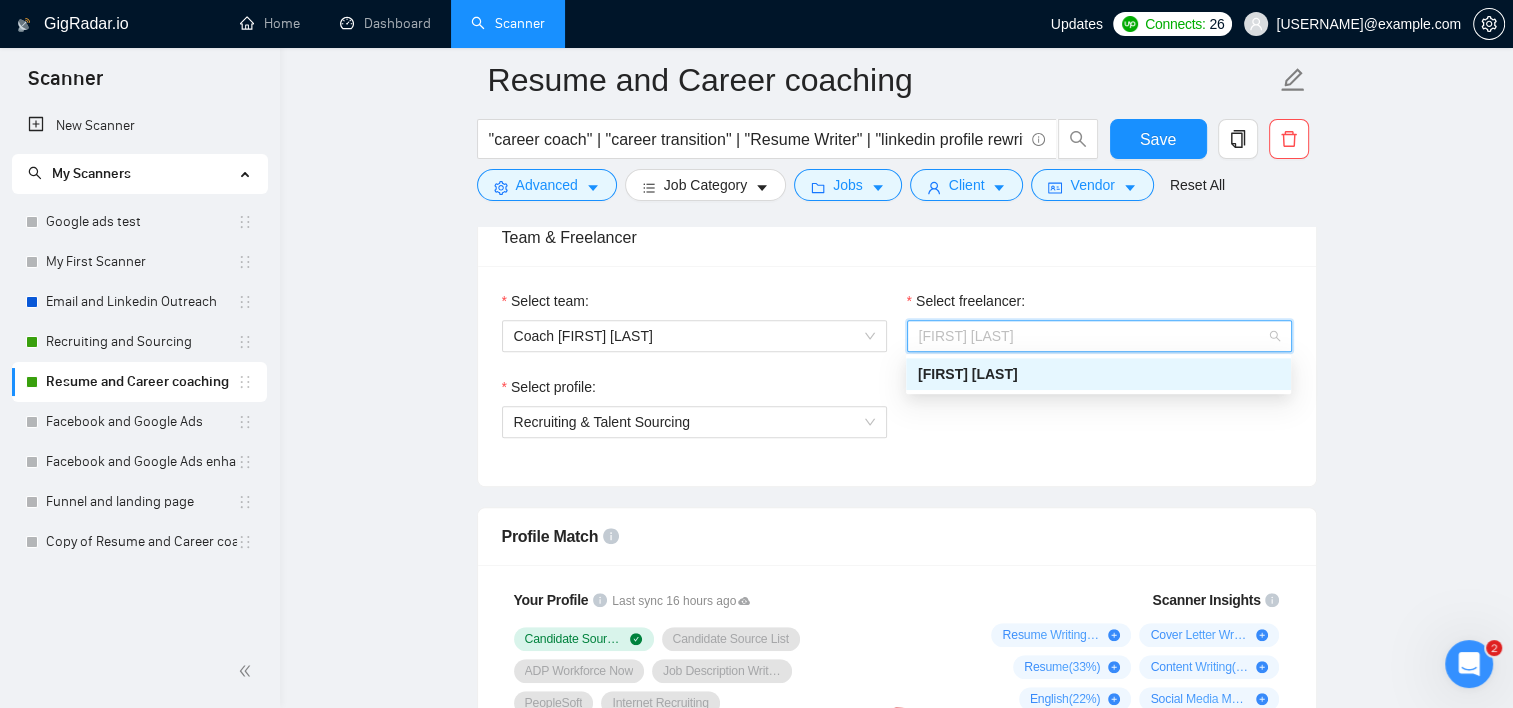 click on "[FIRST] [LAST]" at bounding box center [1099, 336] 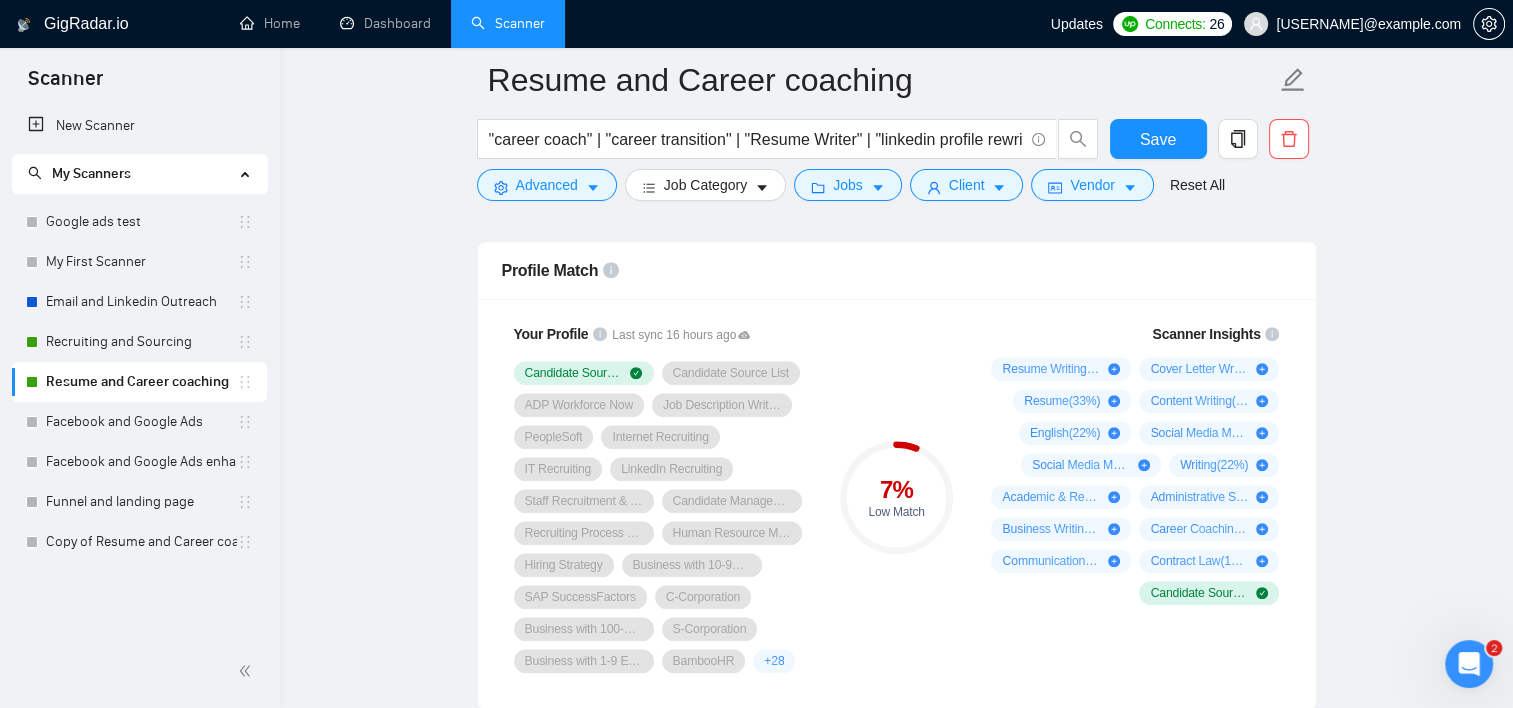 scroll, scrollTop: 1322, scrollLeft: 0, axis: vertical 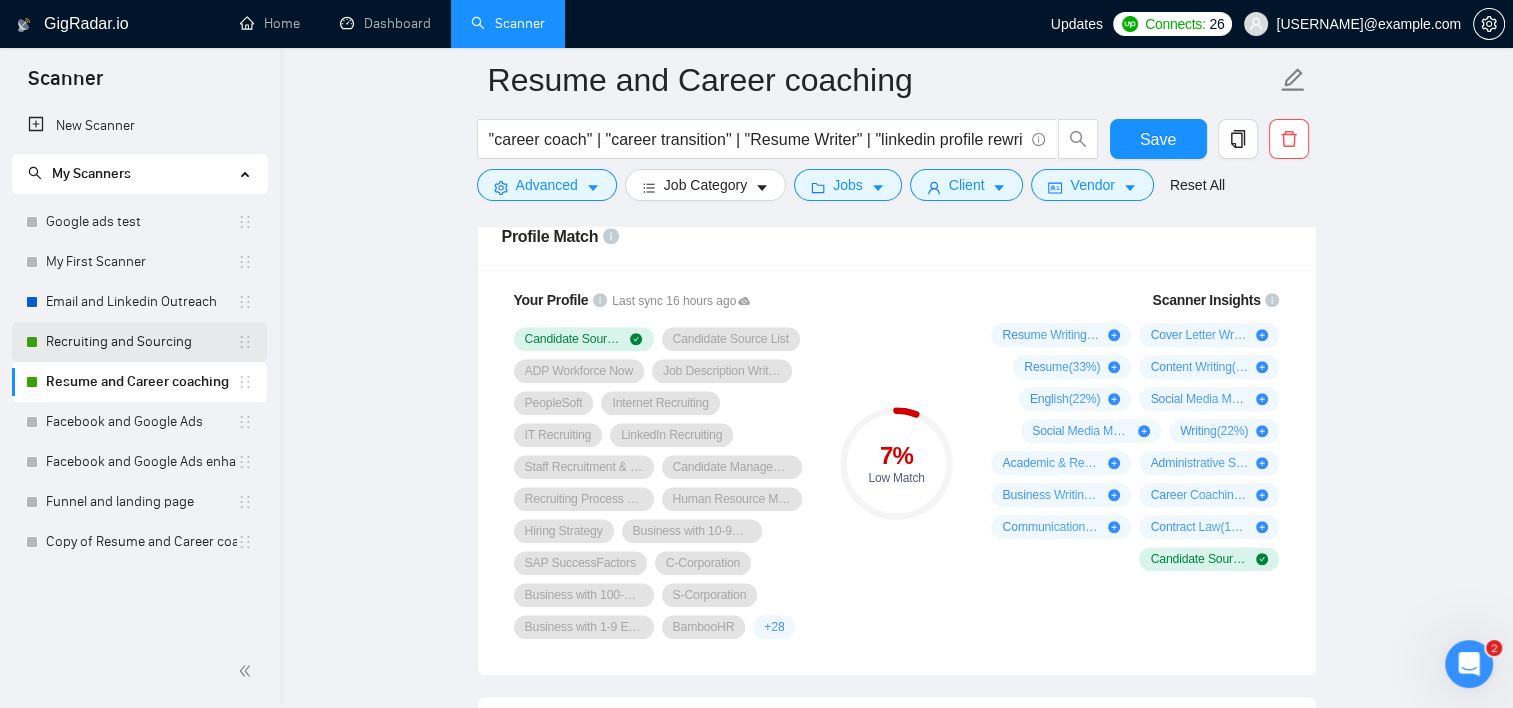 click on "Recruiting and Sourcing" at bounding box center (141, 342) 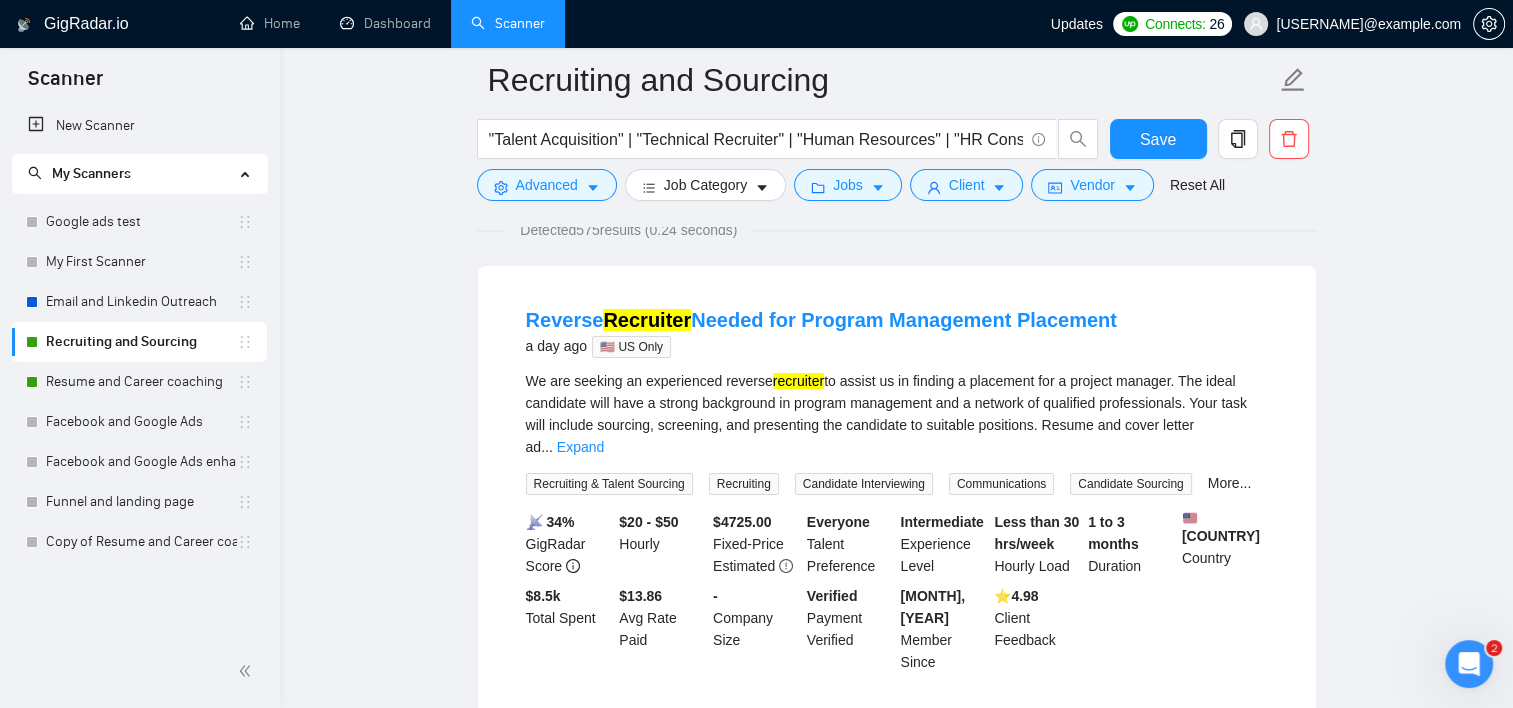 scroll, scrollTop: 0, scrollLeft: 0, axis: both 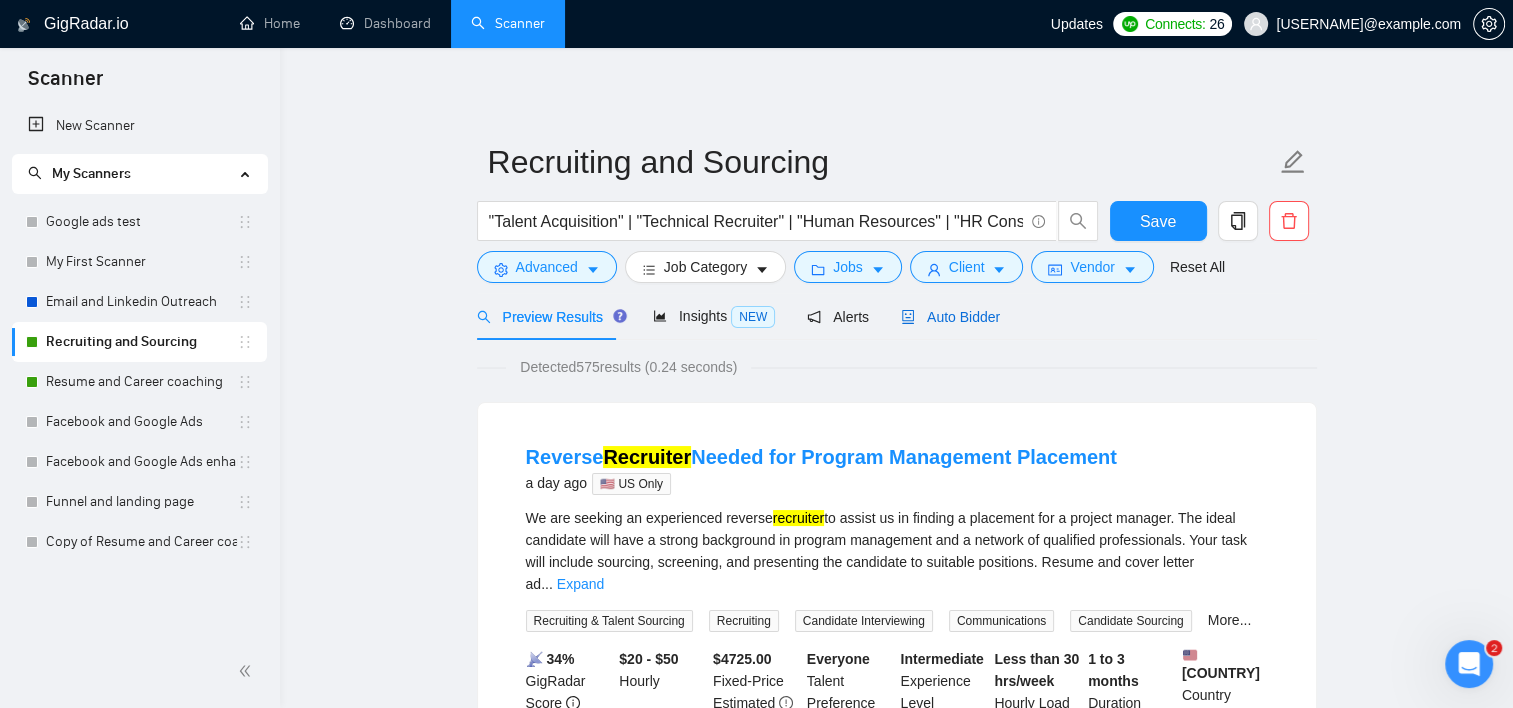 click on "Auto Bidder" at bounding box center (950, 317) 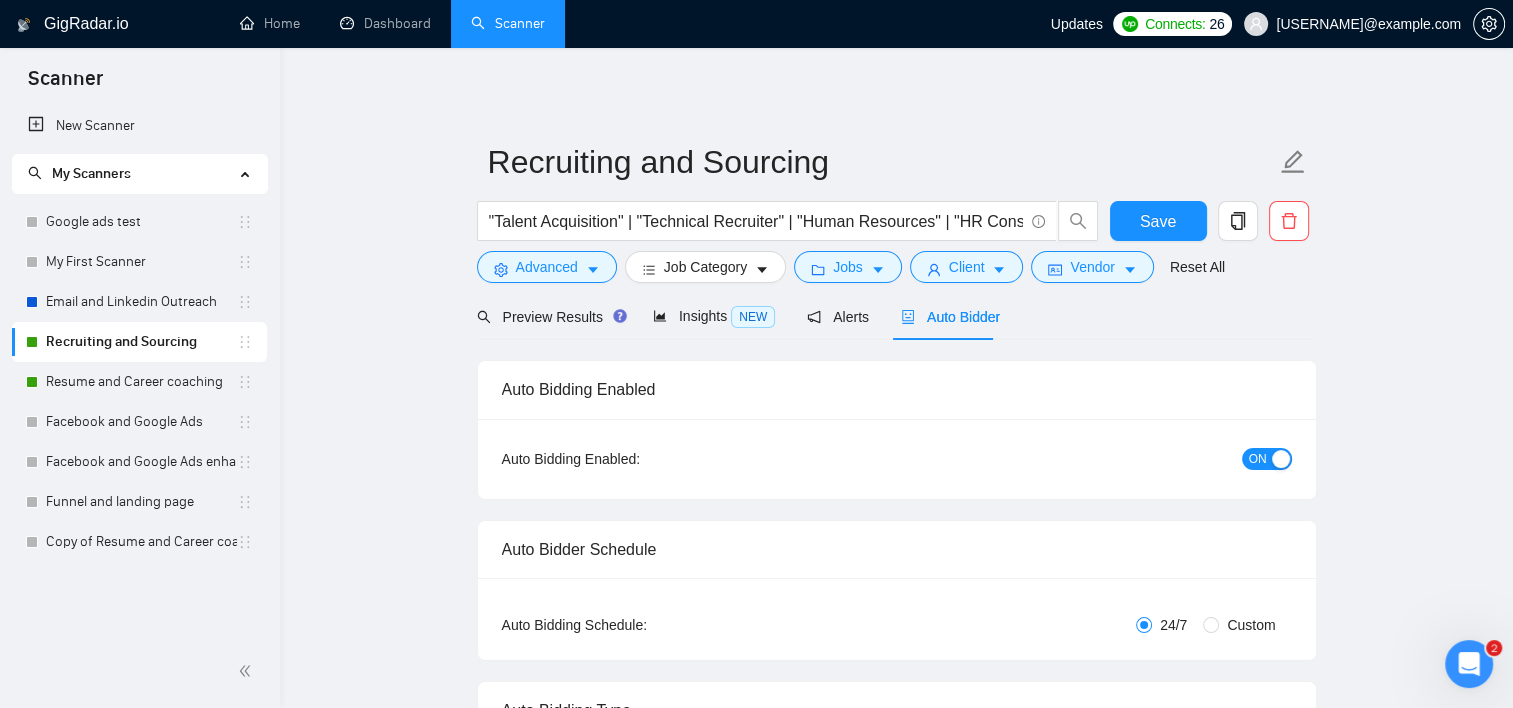 type 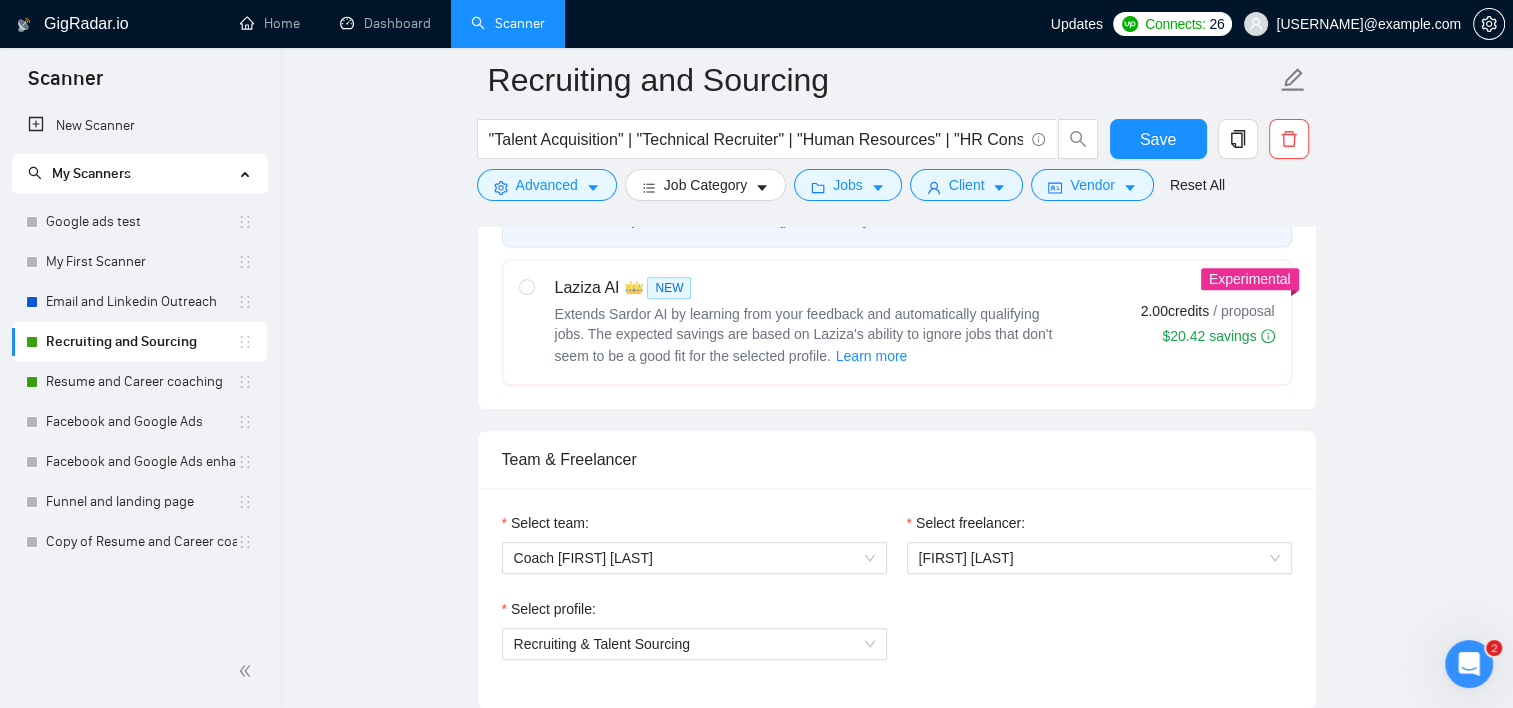 scroll, scrollTop: 600, scrollLeft: 0, axis: vertical 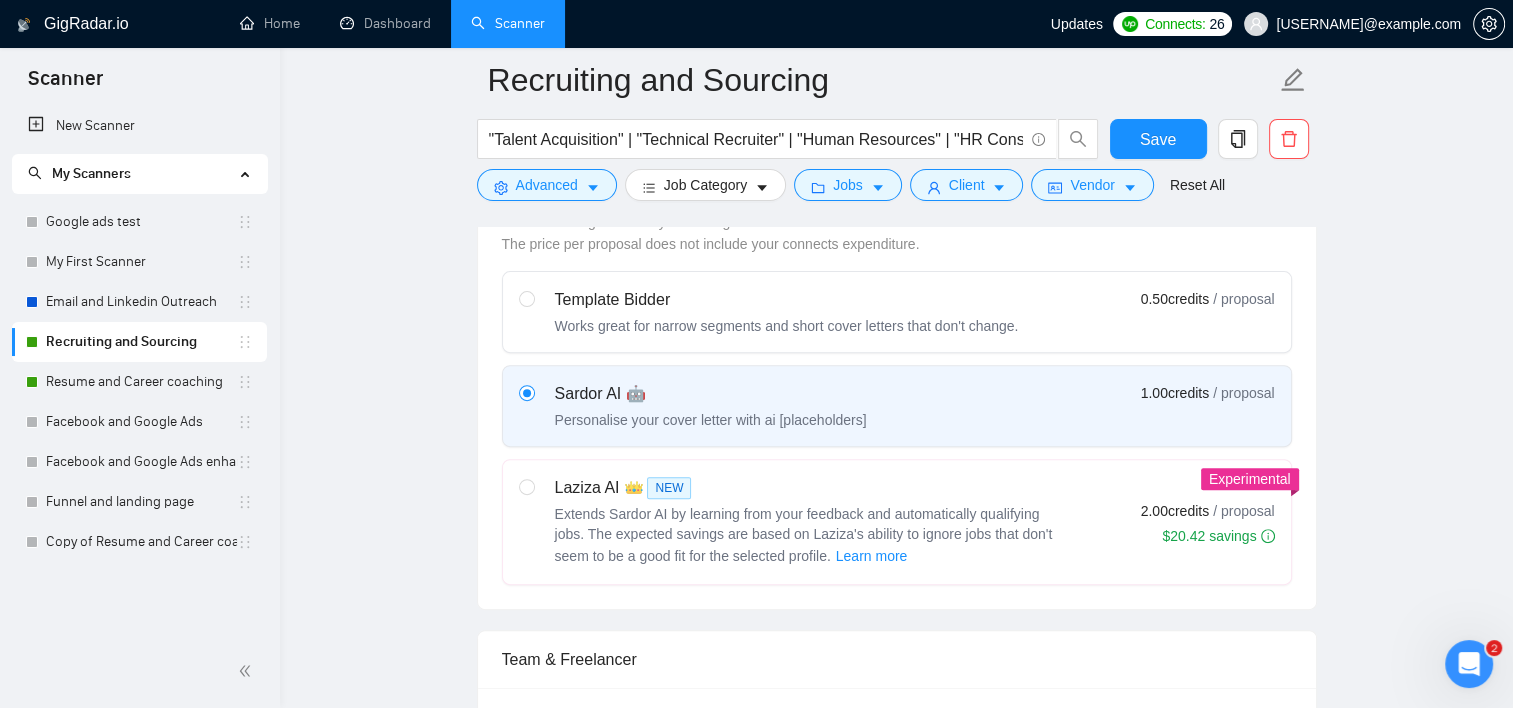click on "Extends Sardor AI by learning from your feedback and automatically qualifying jobs. The expected savings are based on Laziza's ability to ignore jobs that don't seem to be a good fit for the selected profile.   Learn more" at bounding box center [804, 535] 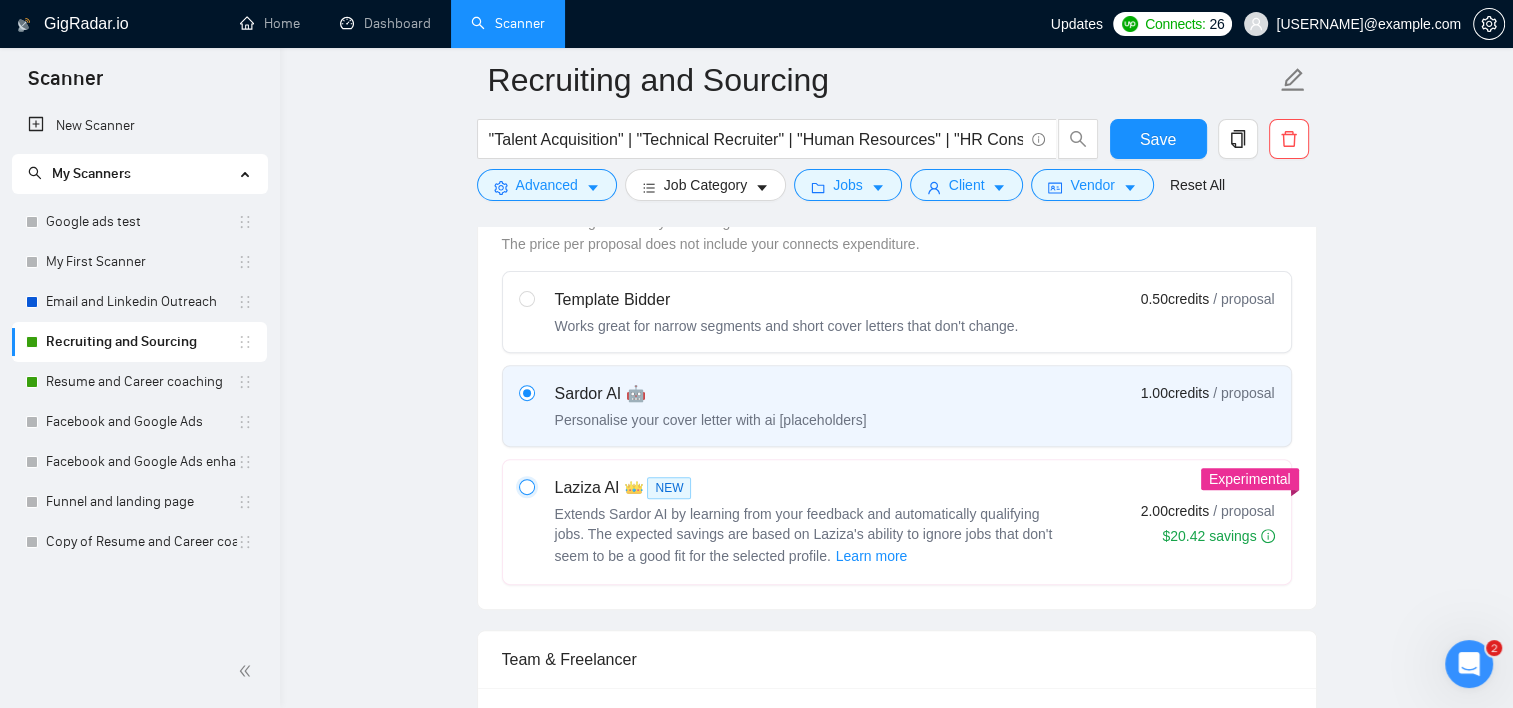 click at bounding box center (526, 486) 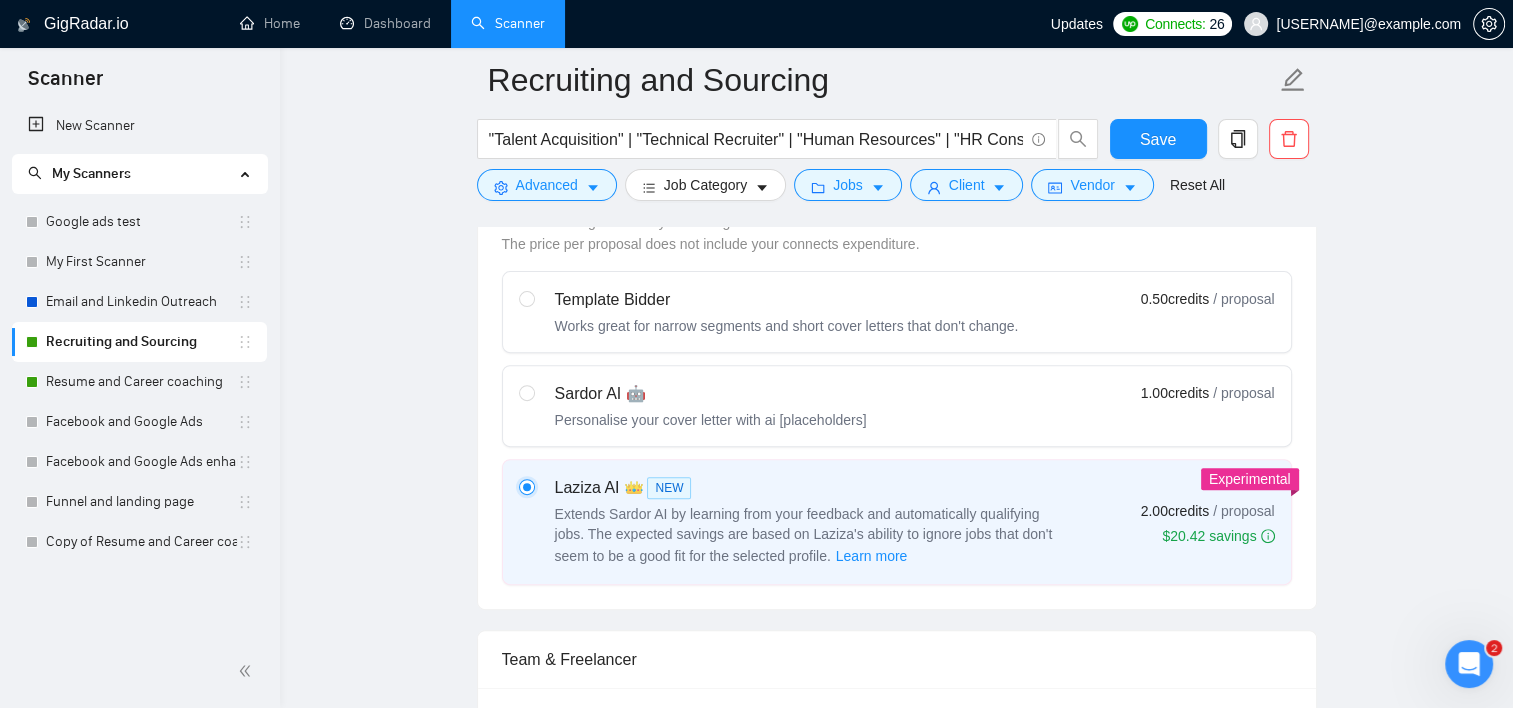 type 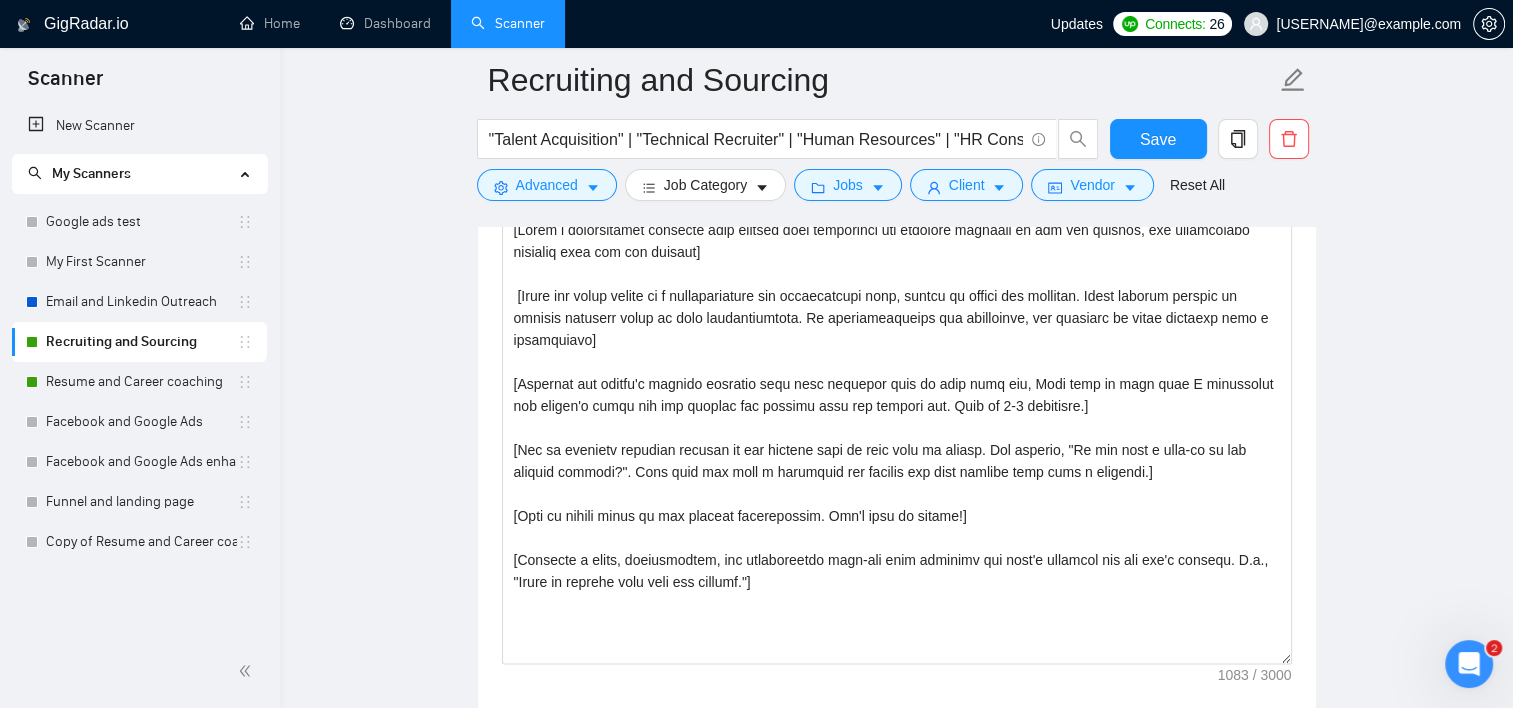 scroll, scrollTop: 2300, scrollLeft: 0, axis: vertical 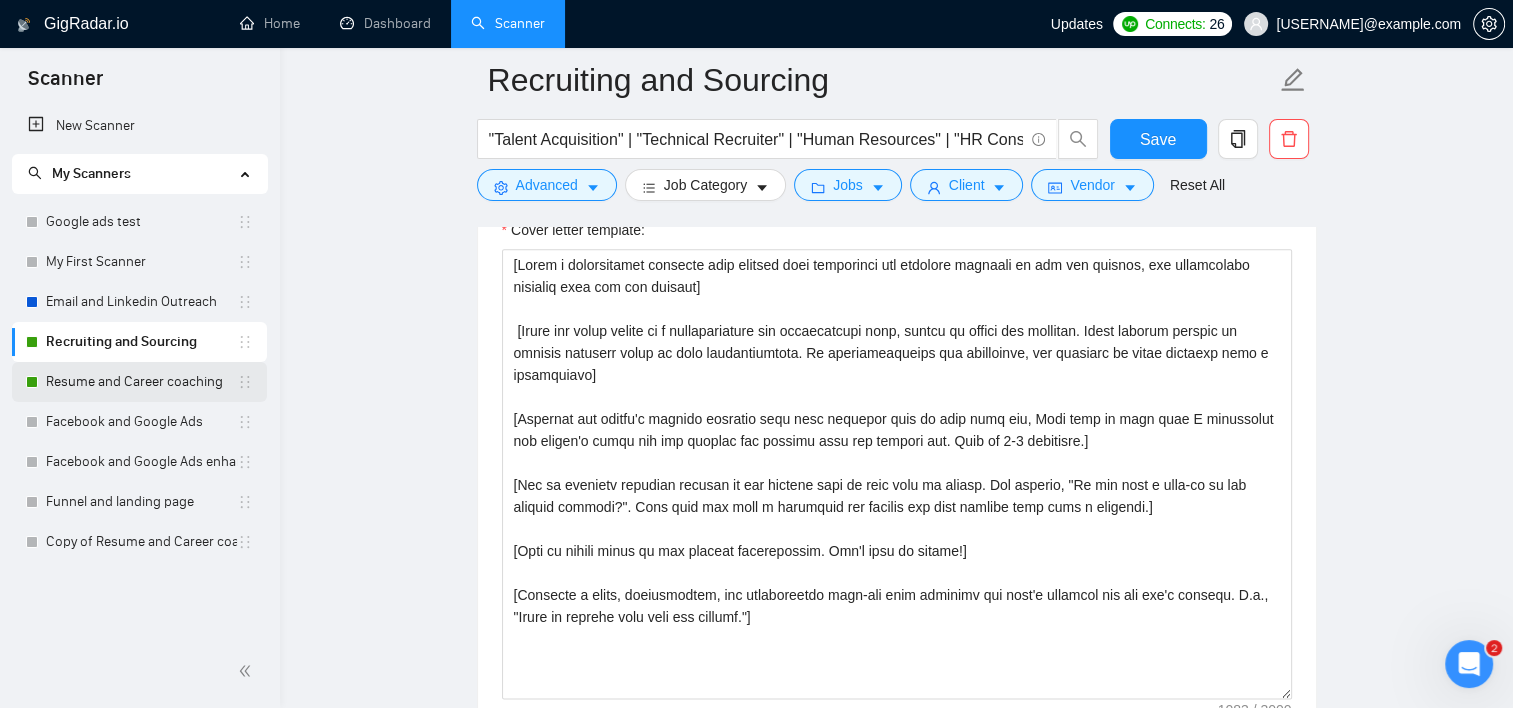 click on "Resume and Career coaching" at bounding box center [141, 382] 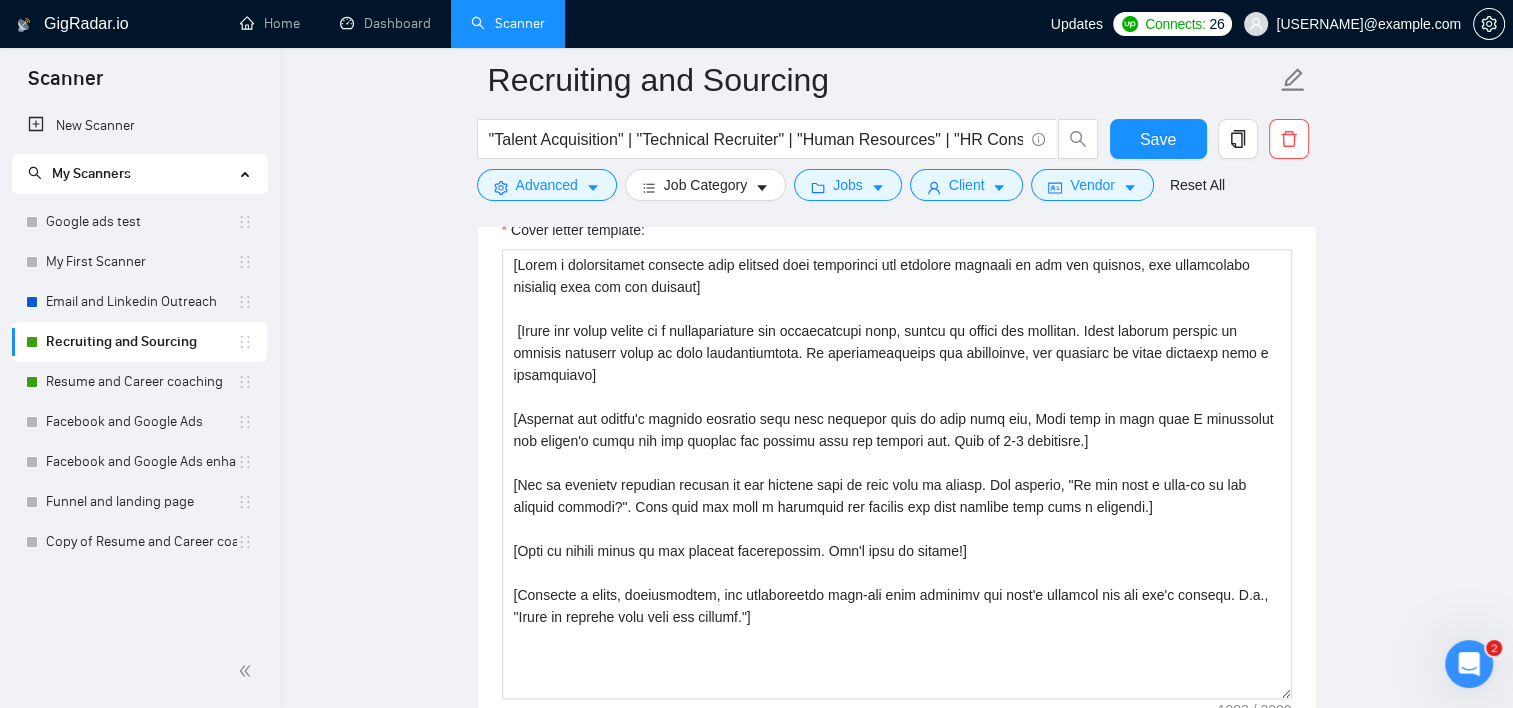 click on "Recruiting and Sourcing" at bounding box center [141, 342] 